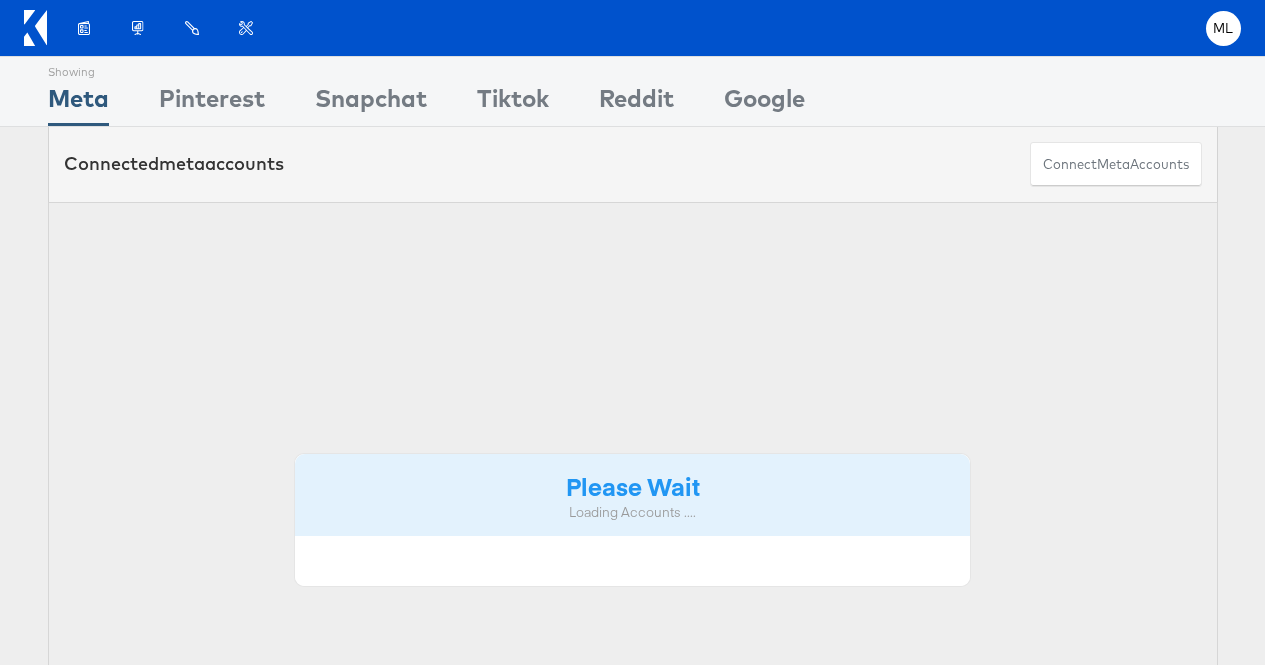 scroll, scrollTop: 0, scrollLeft: 0, axis: both 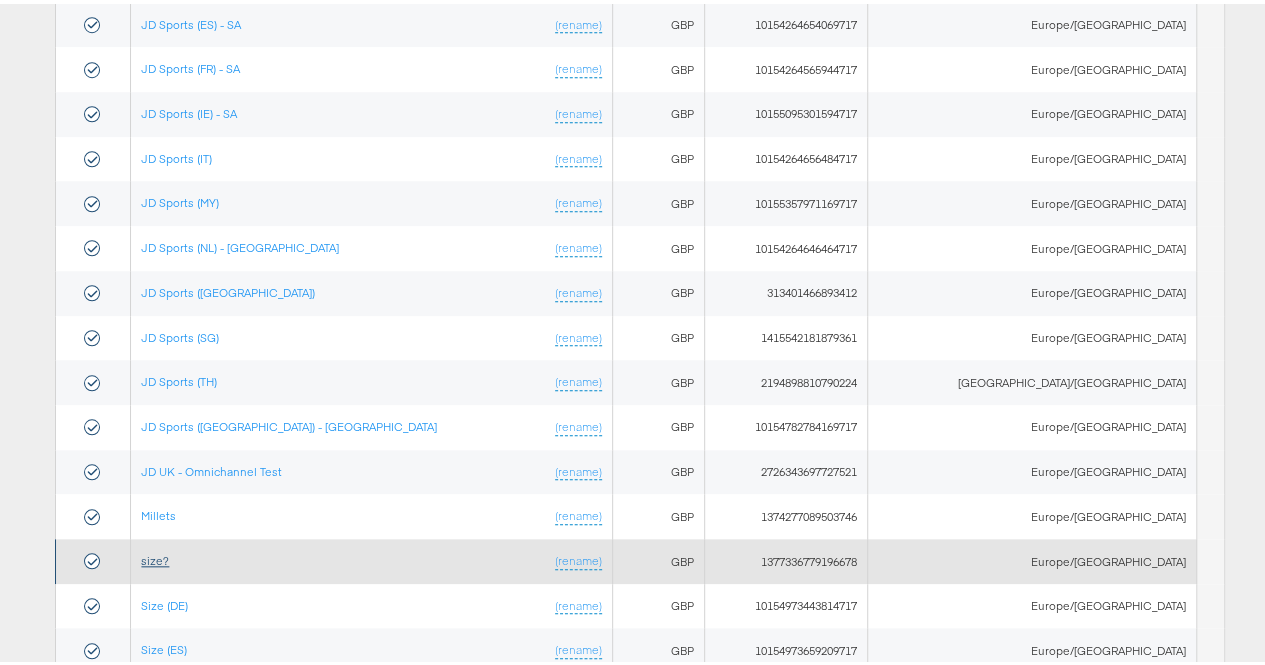 click on "size?" at bounding box center (155, 556) 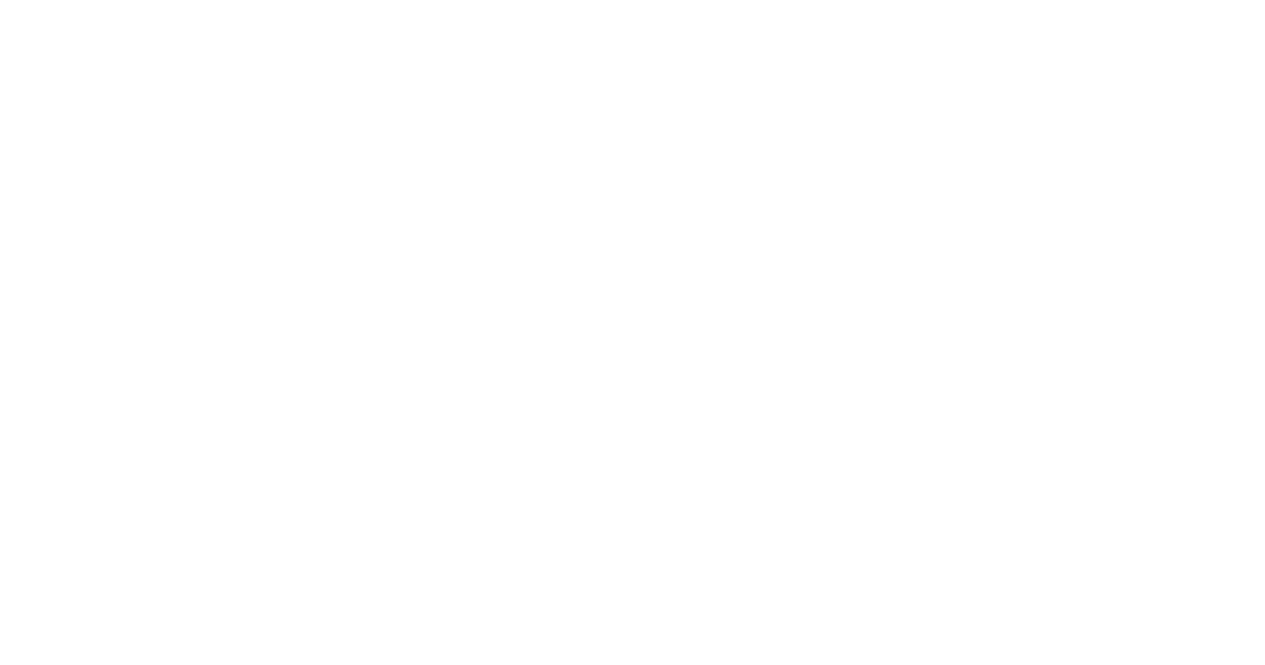 scroll, scrollTop: 0, scrollLeft: 0, axis: both 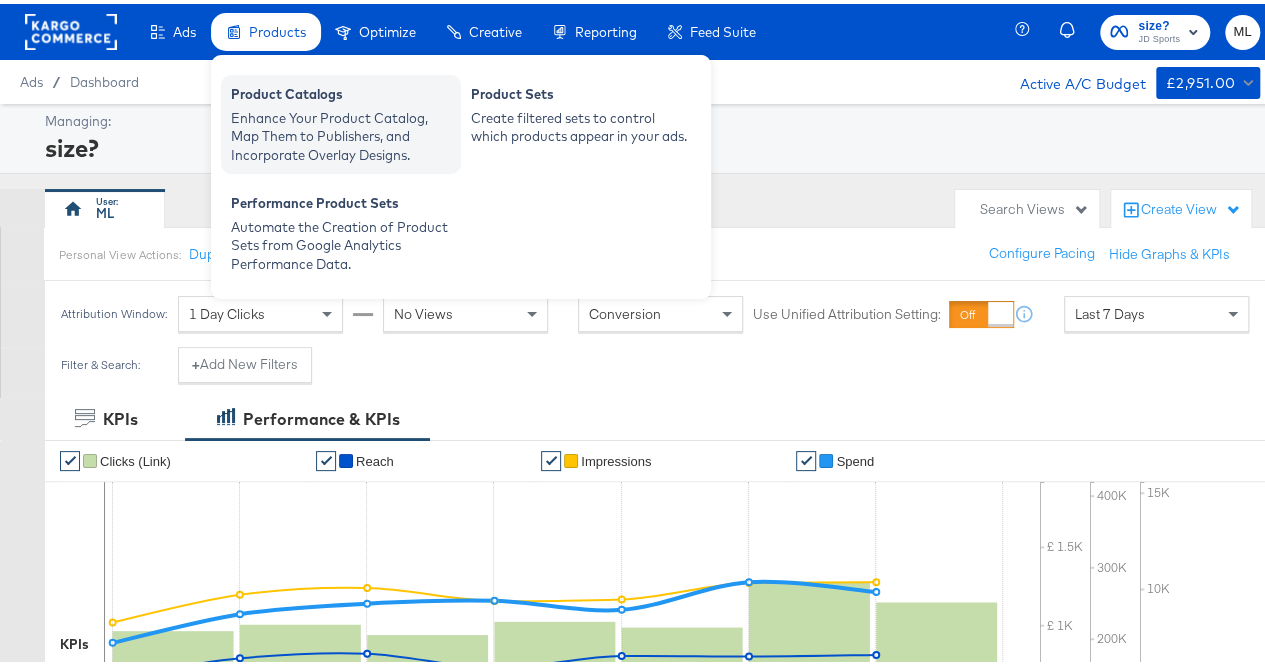 click on "Enhance Your Product Catalog, Map Them to Publishers, and Incorporate Overlay Designs." at bounding box center [341, 133] 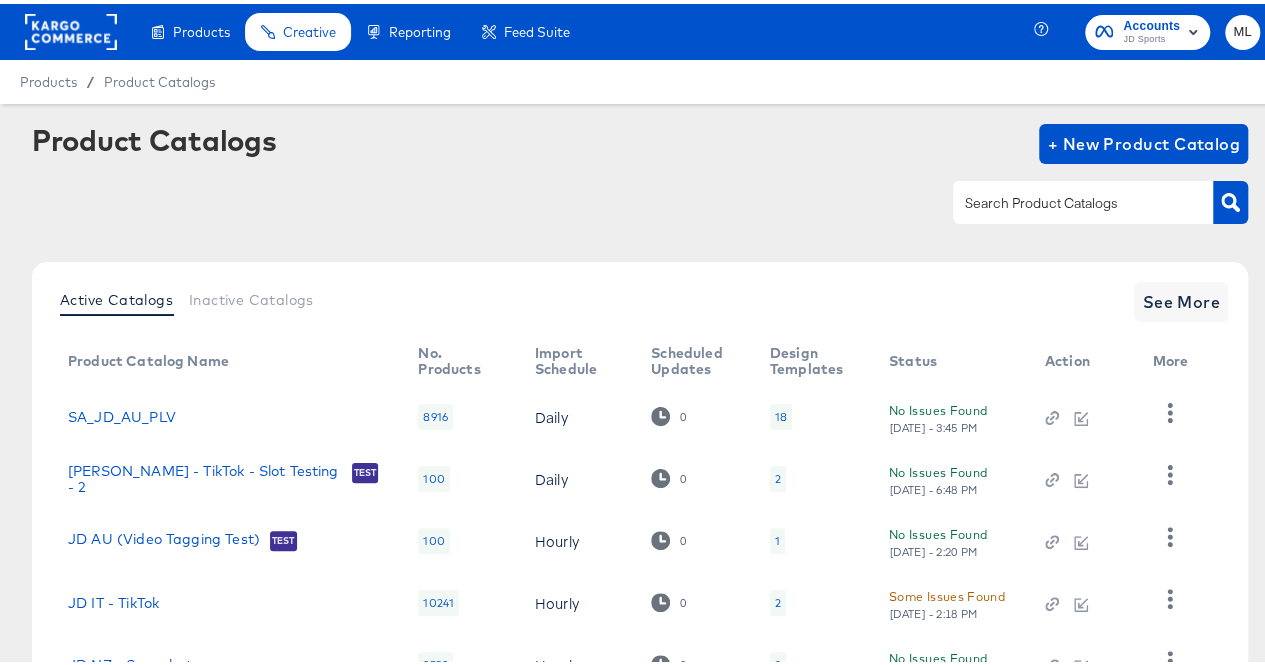 click at bounding box center [1067, 199] 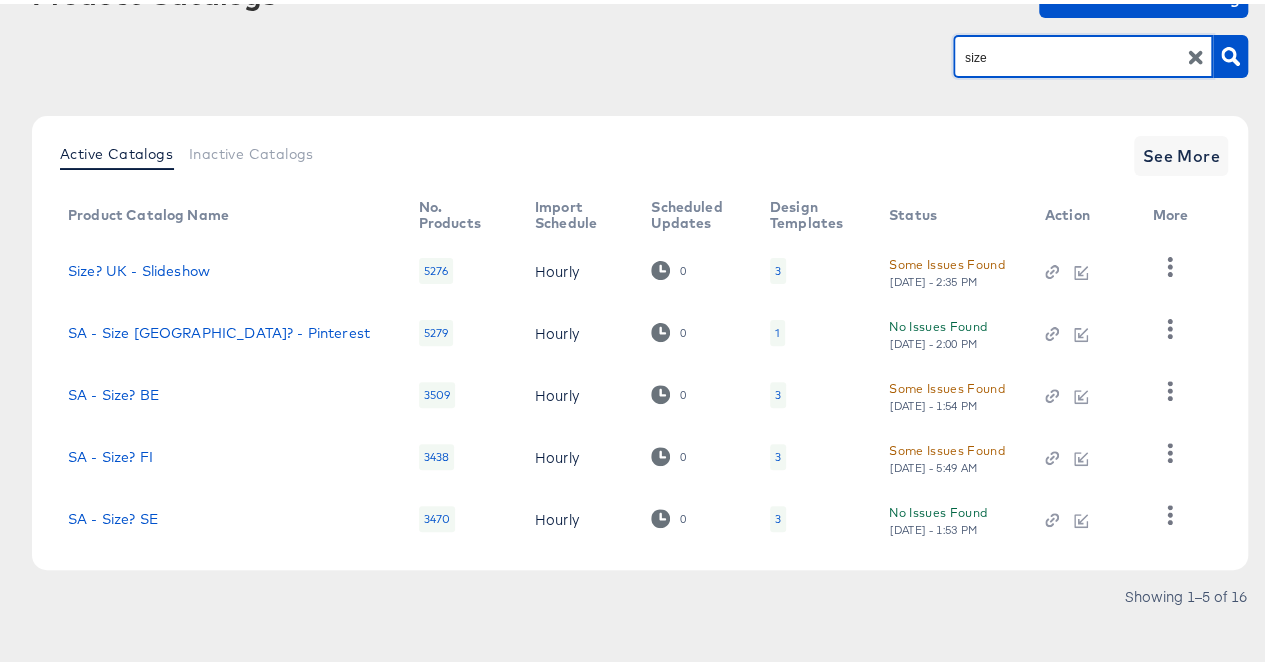 scroll, scrollTop: 158, scrollLeft: 0, axis: vertical 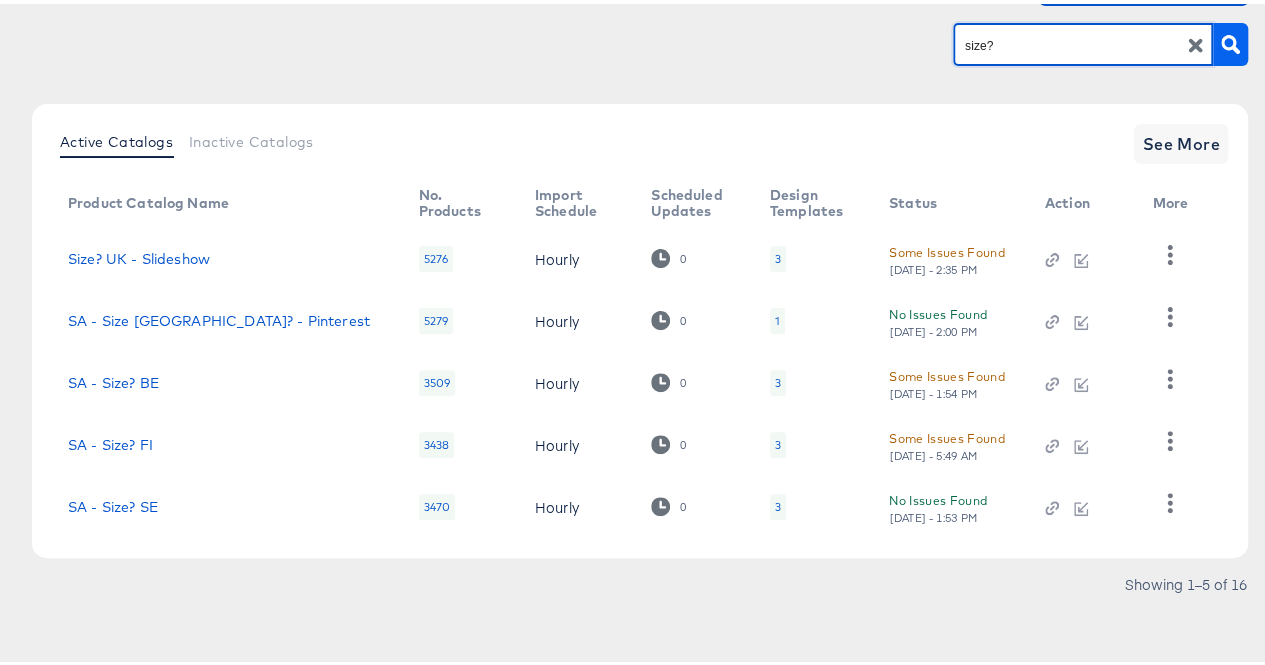 type on "size?" 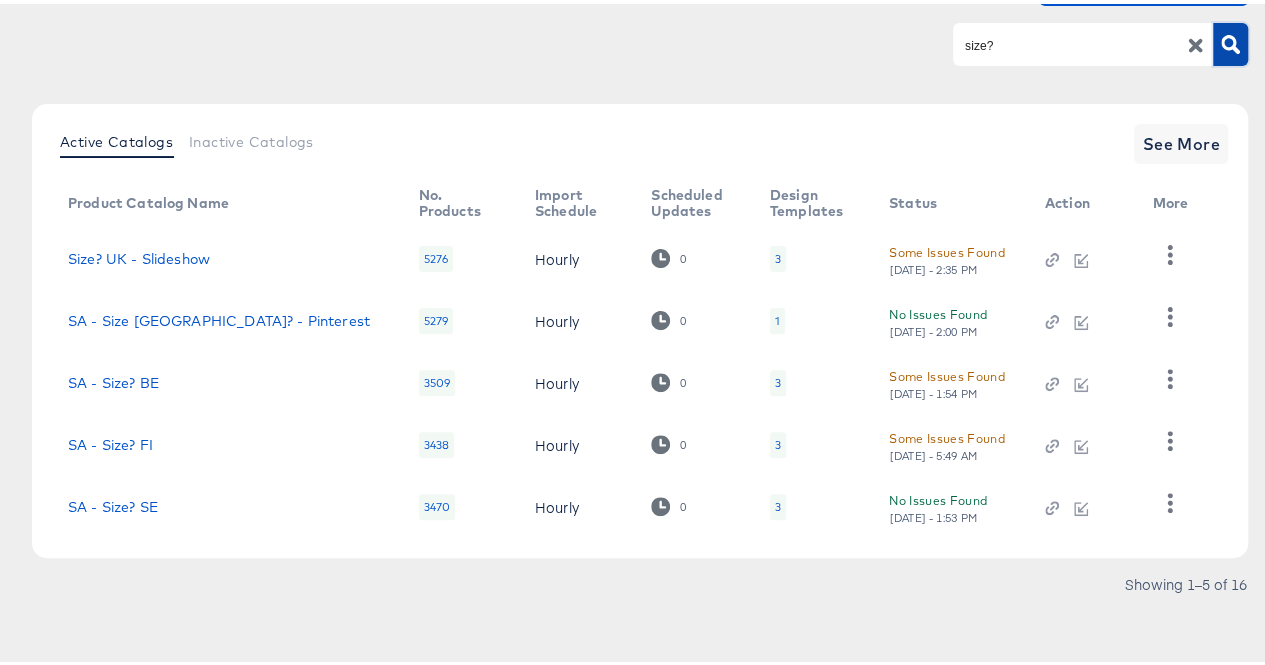 click at bounding box center (1230, 40) 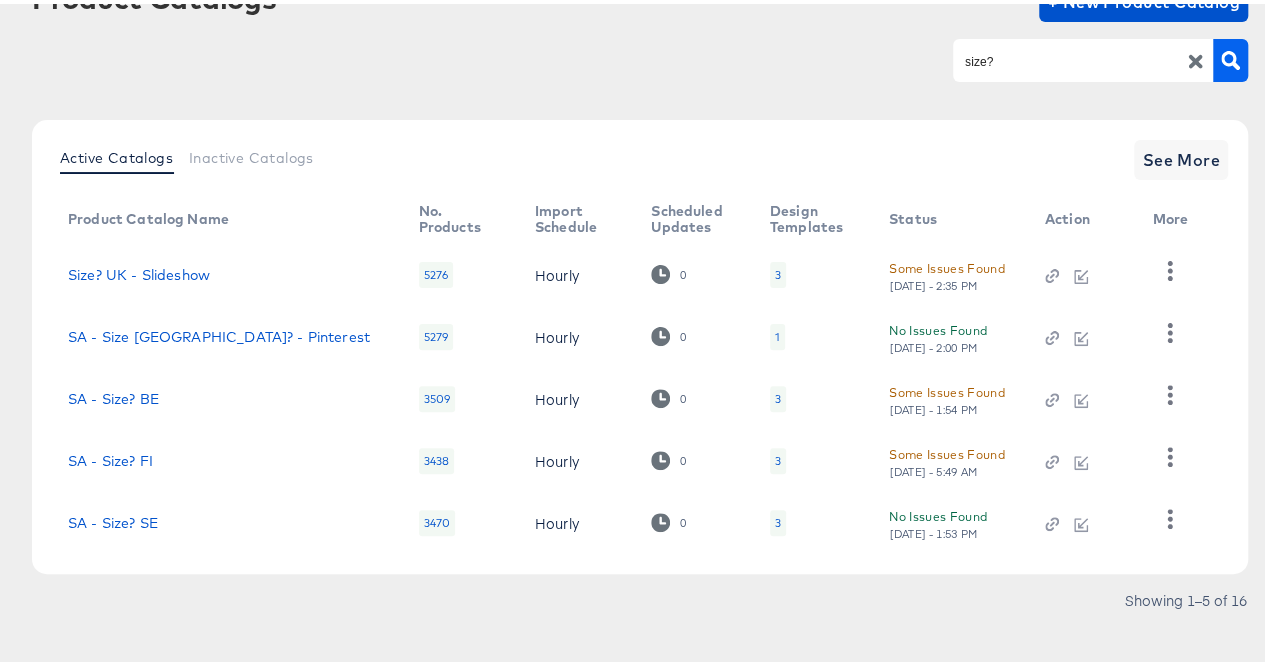 click on "Product Catalogs + New Product Catalog size?" at bounding box center [640, 39] 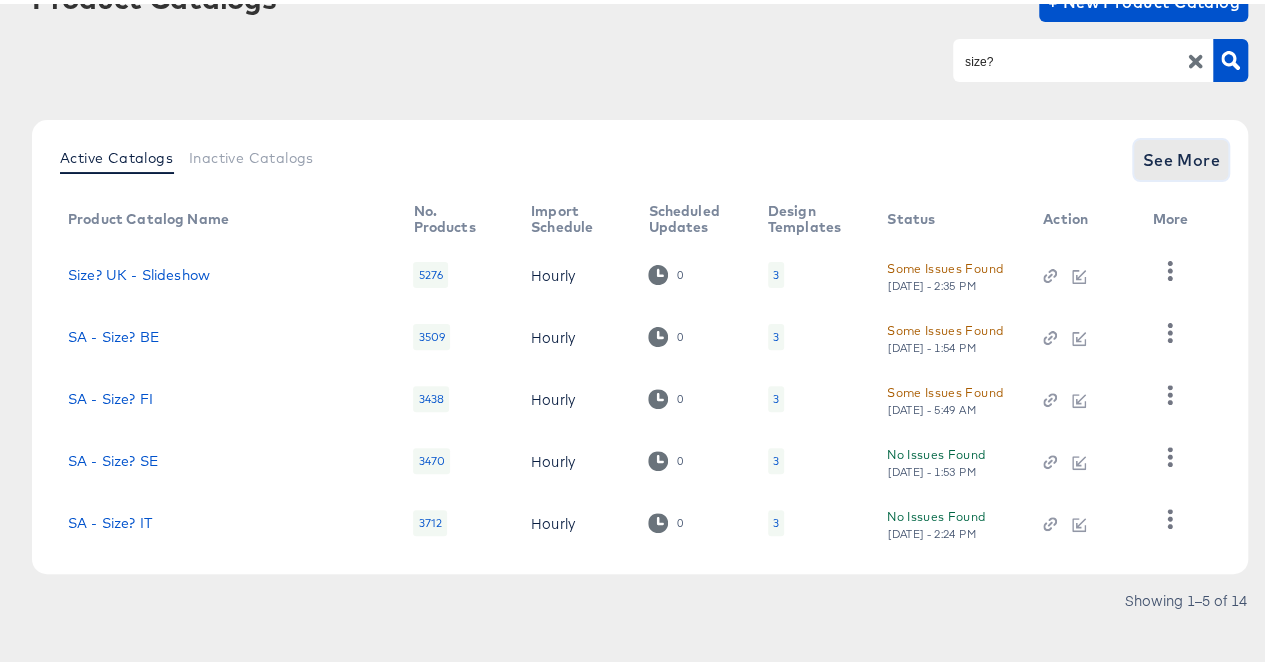 click on "See More" at bounding box center [1181, 156] 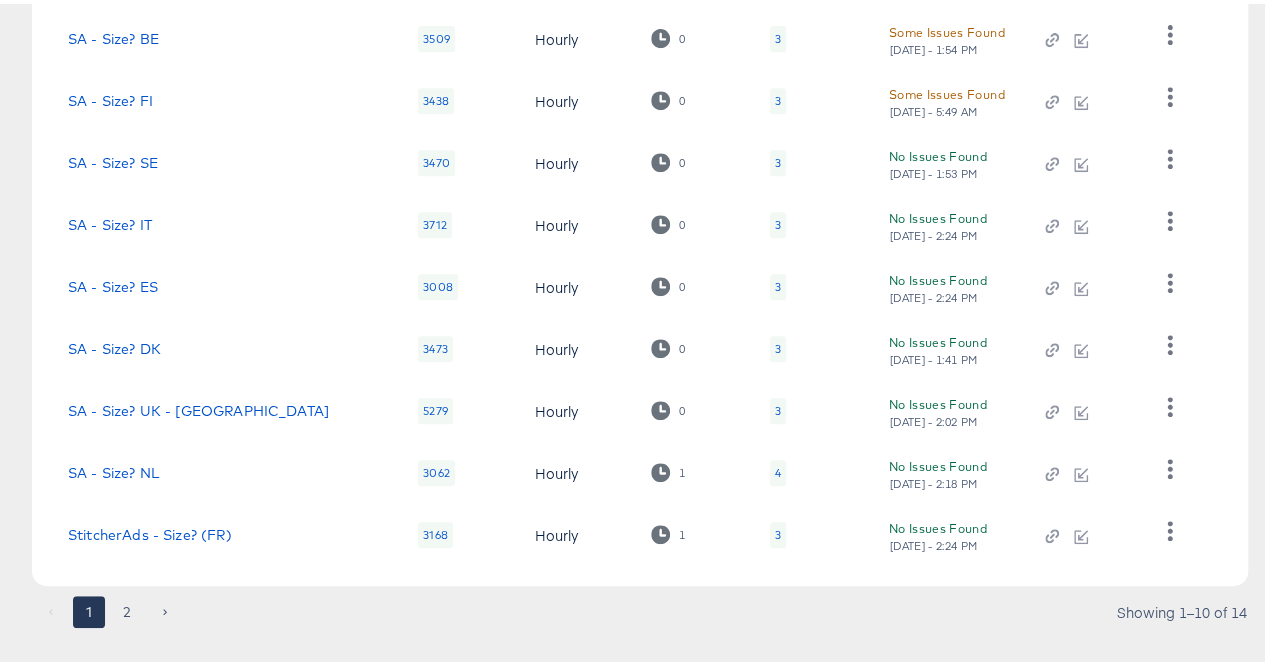 scroll, scrollTop: 468, scrollLeft: 0, axis: vertical 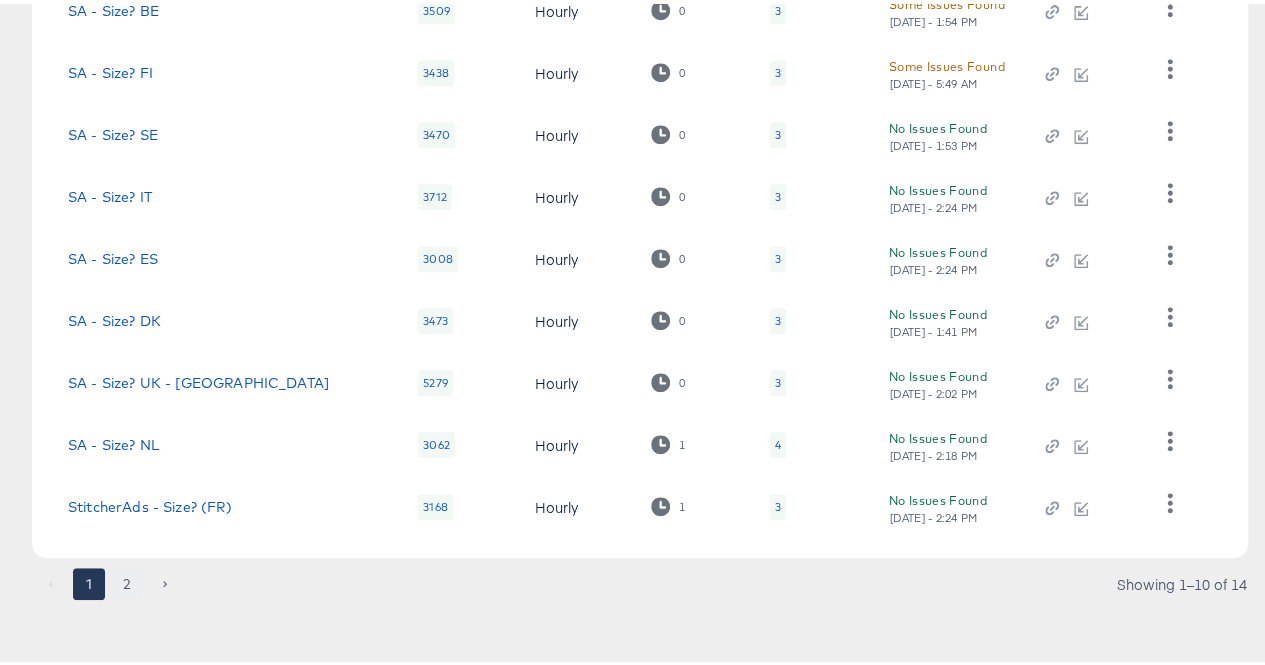 click on "2" at bounding box center (127, 580) 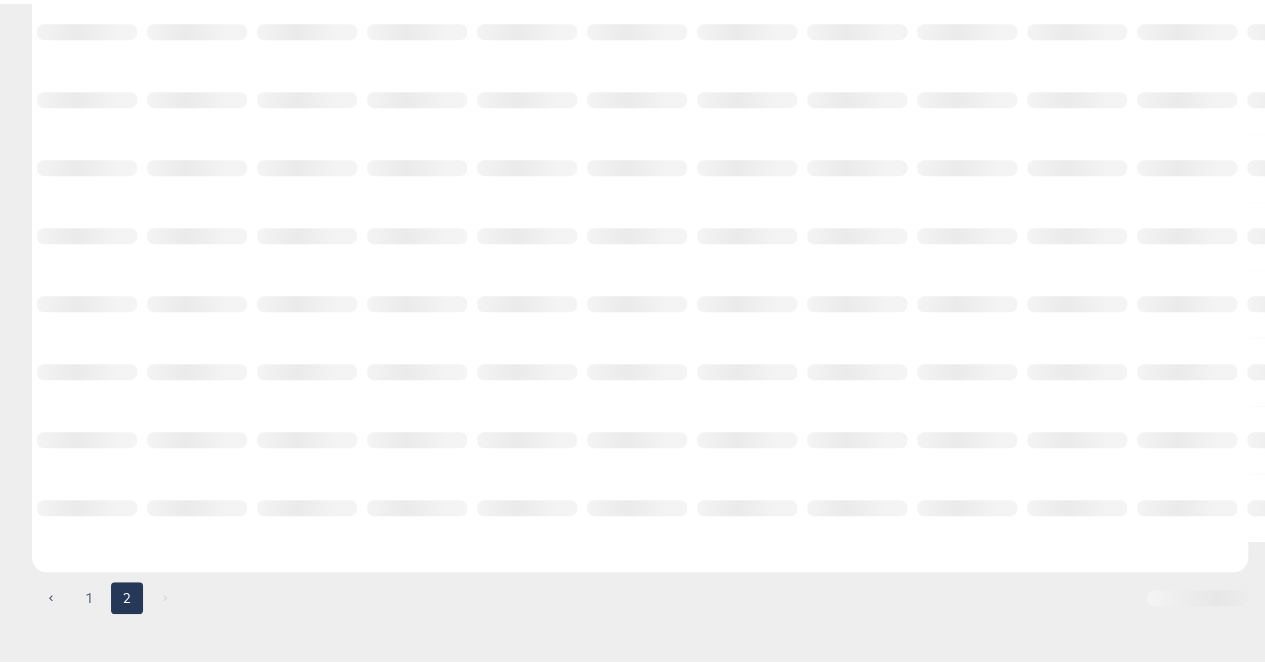 scroll, scrollTop: 96, scrollLeft: 0, axis: vertical 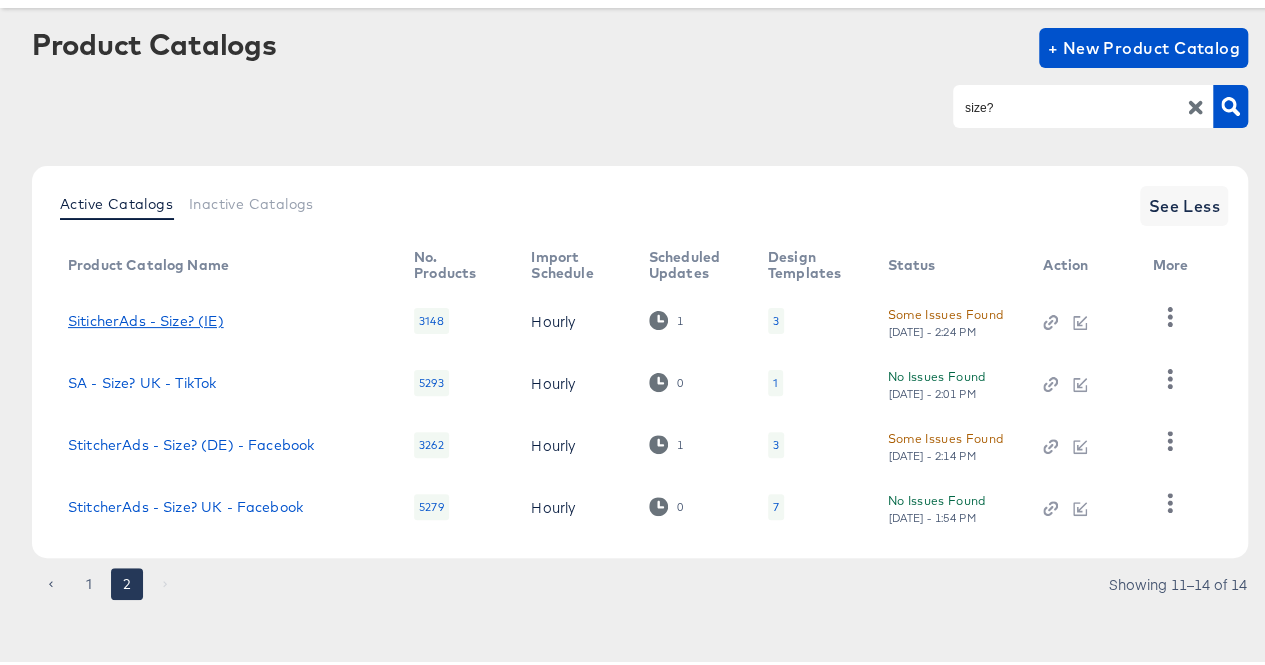 click on "SiticherAds - Size? (IE)" at bounding box center [146, 317] 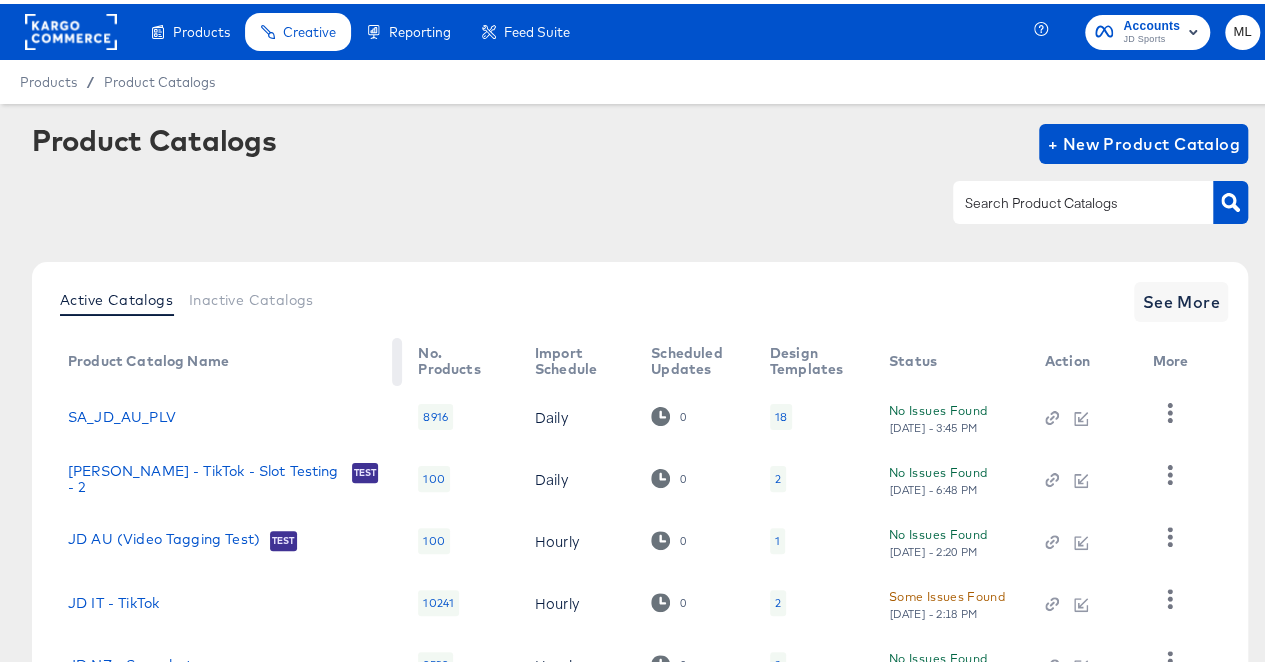 scroll, scrollTop: 96, scrollLeft: 0, axis: vertical 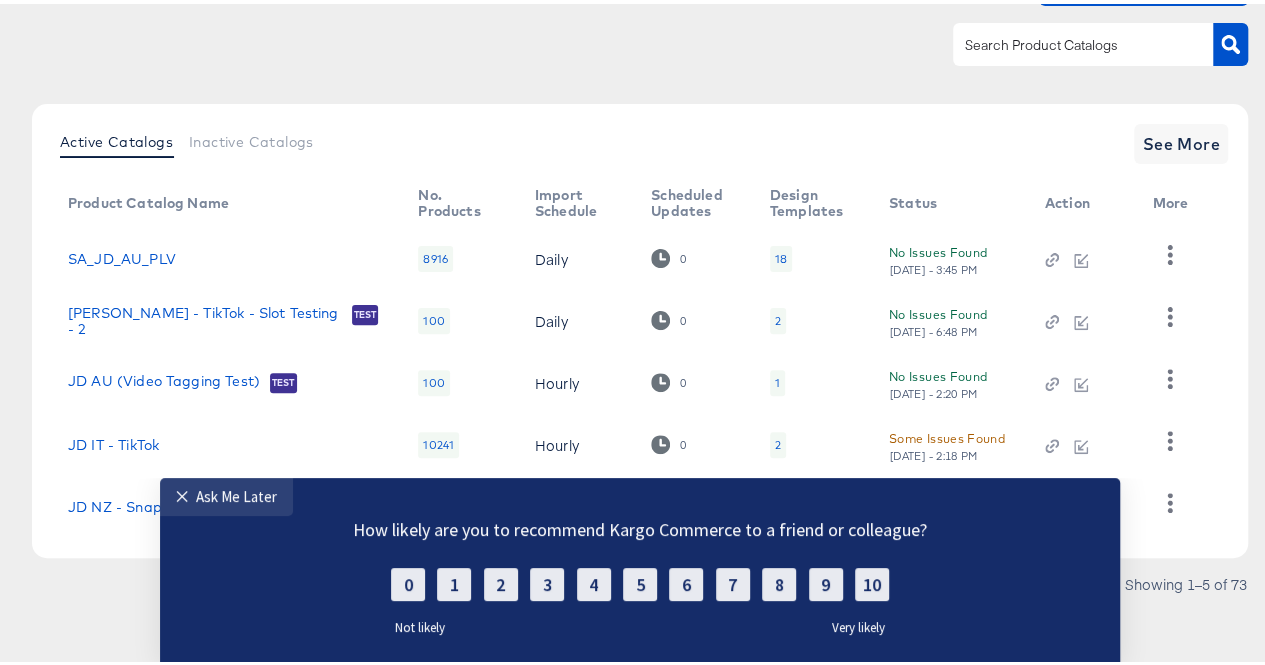 click at bounding box center (1083, 40) 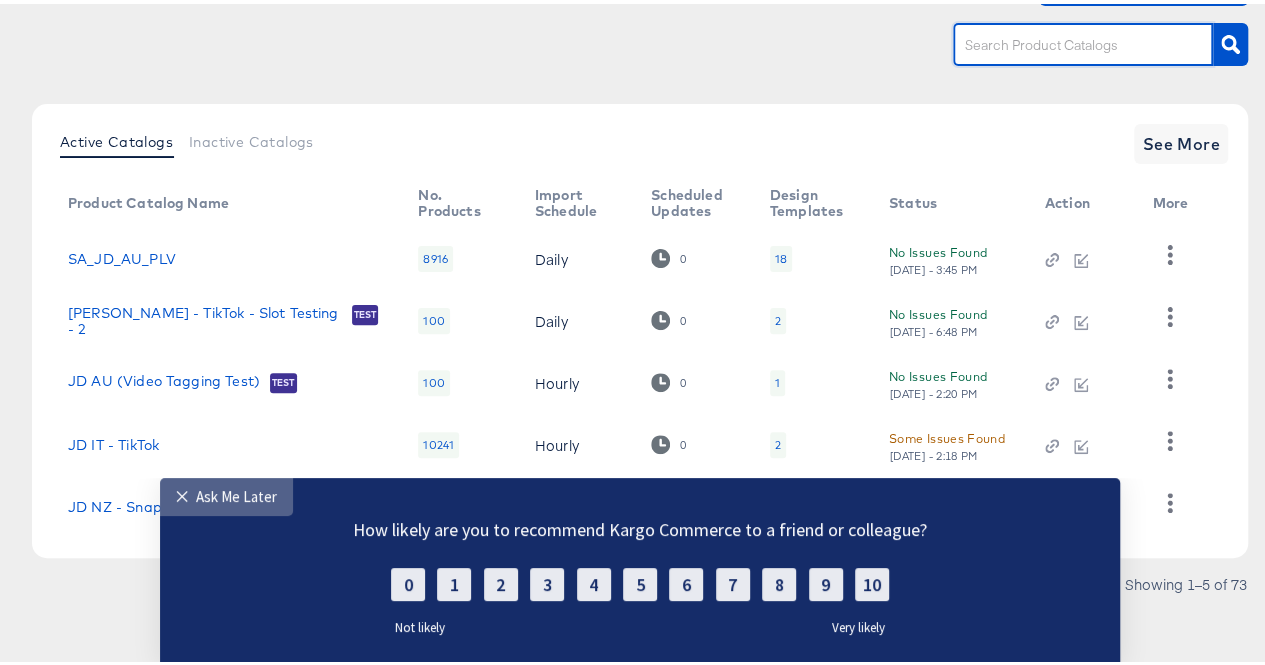 click on "✕ Ask Me Later" at bounding box center (226, 497) 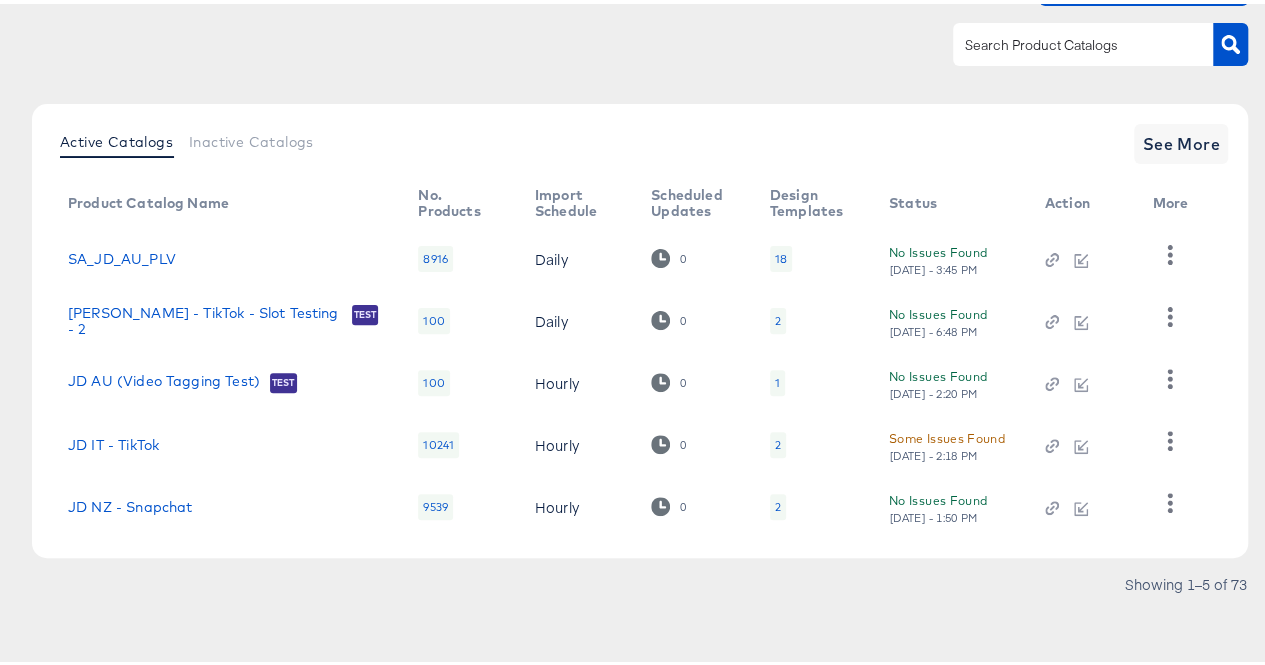 click at bounding box center [1067, 41] 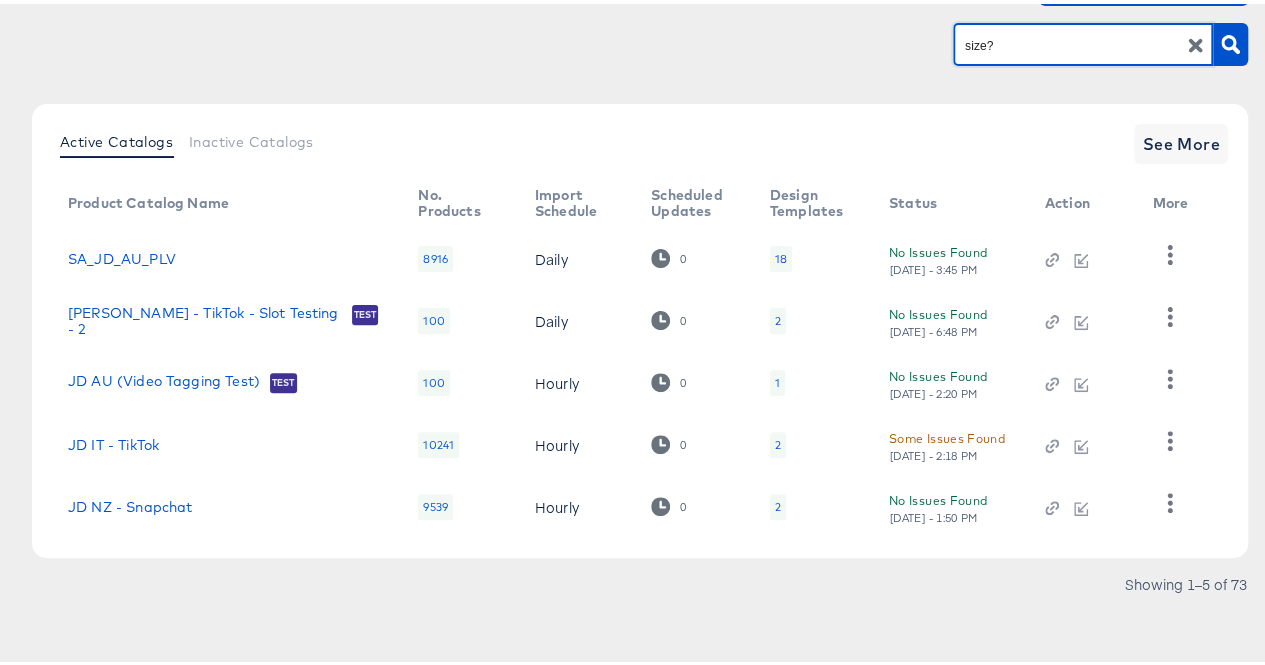 type on "size?" 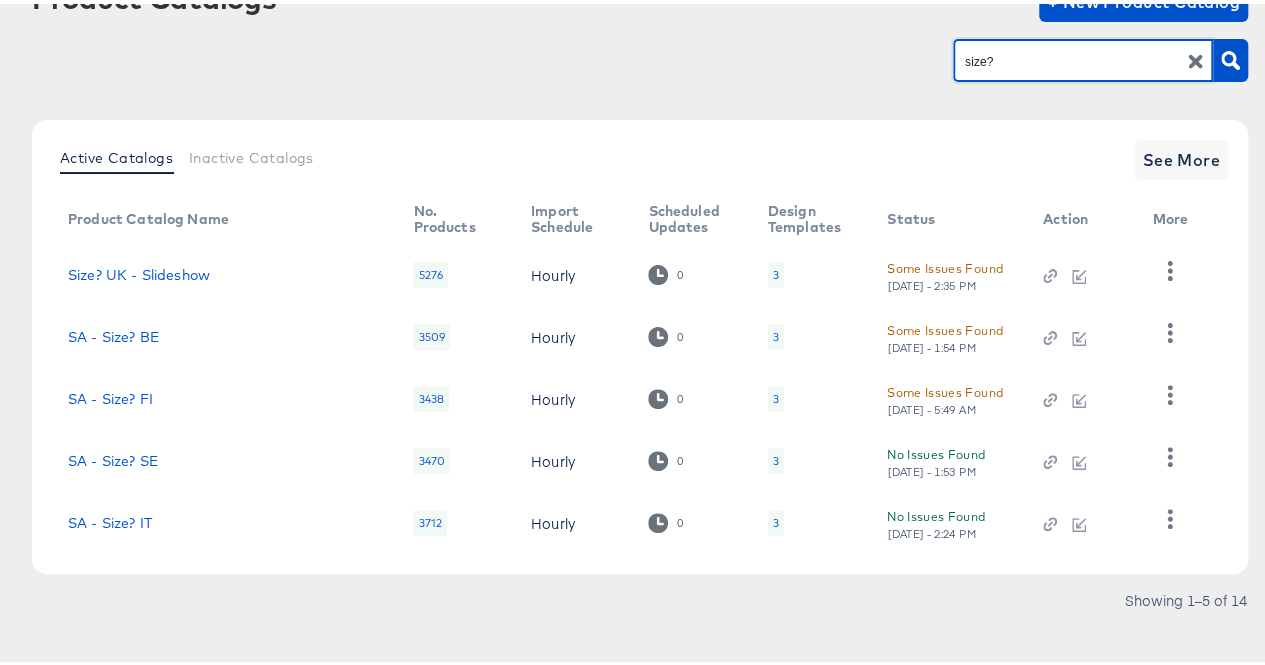 scroll, scrollTop: 158, scrollLeft: 0, axis: vertical 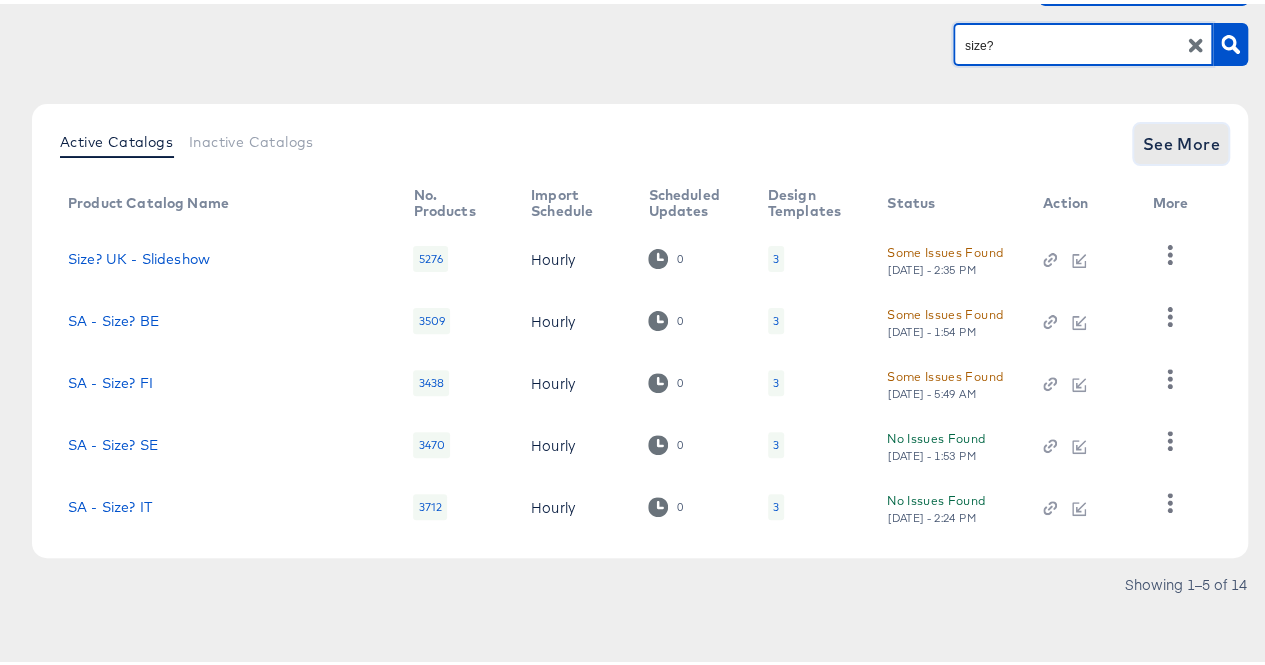 click on "See More" at bounding box center [1181, 140] 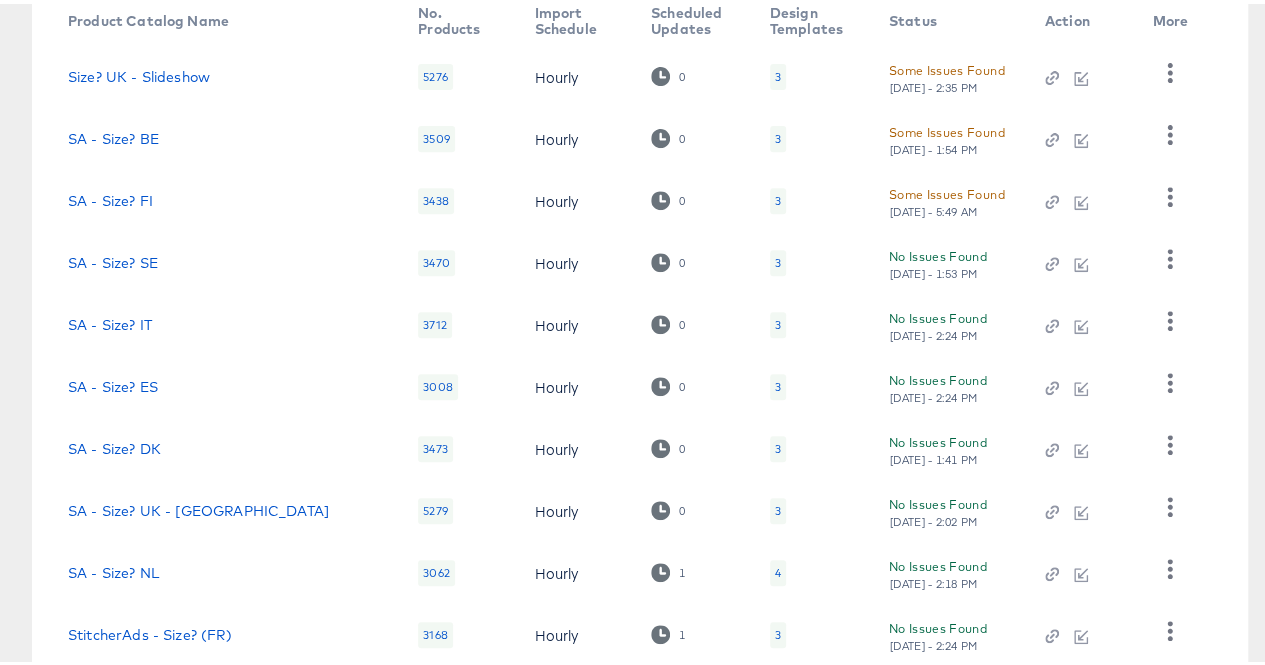 scroll, scrollTop: 468, scrollLeft: 0, axis: vertical 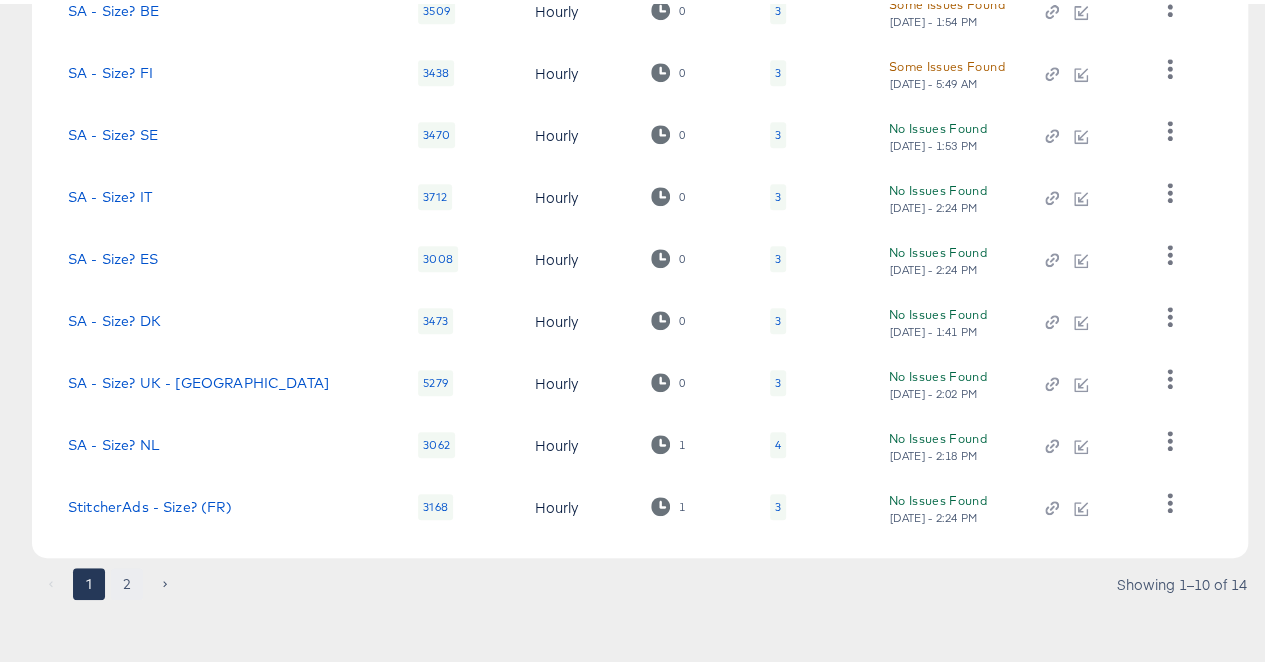click on "2" at bounding box center [127, 580] 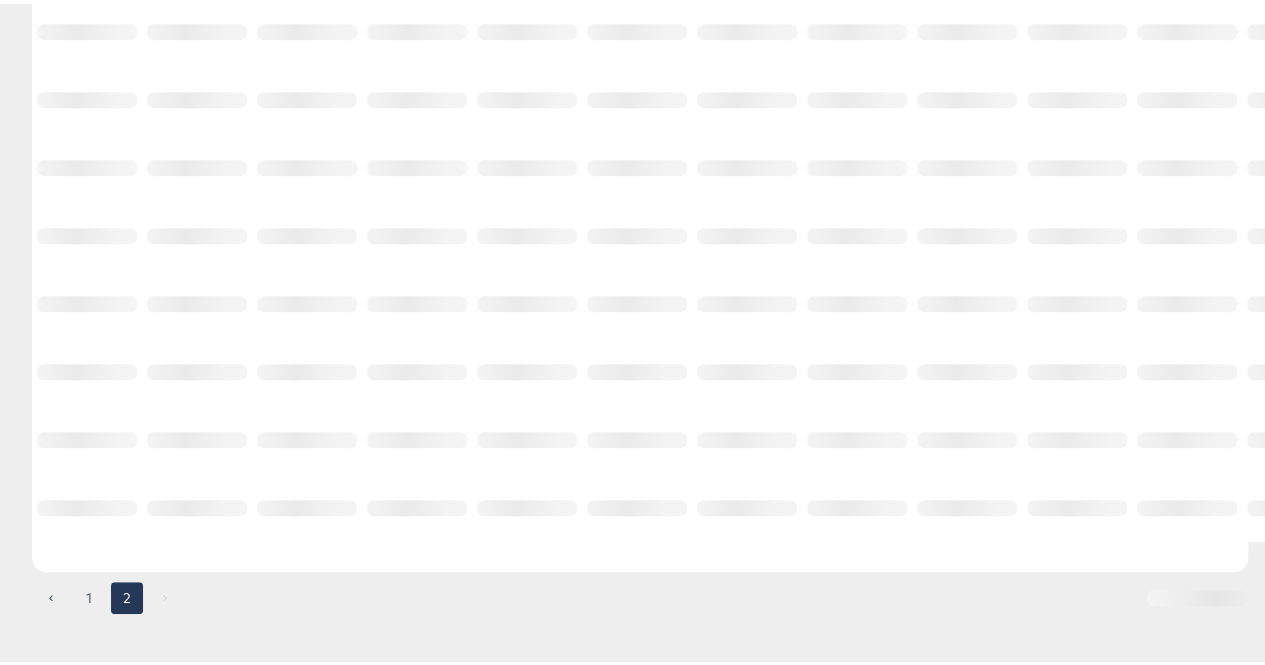 scroll, scrollTop: 96, scrollLeft: 0, axis: vertical 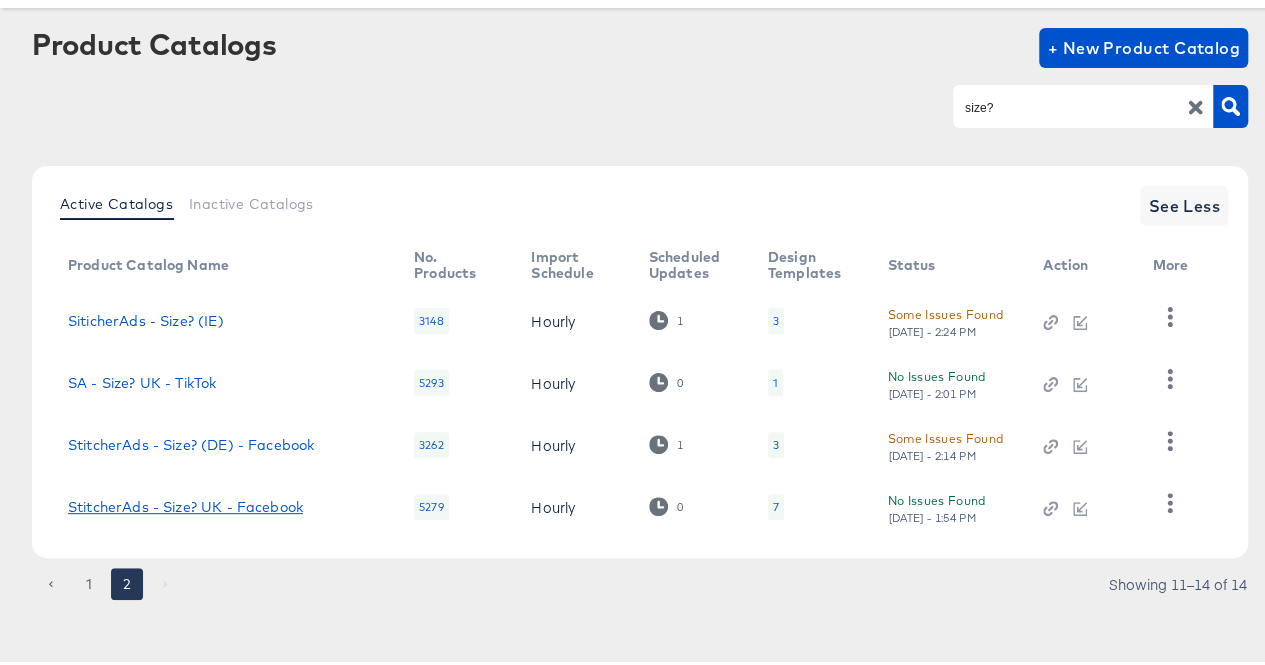 click on "StitcherAds - Size? UK - Facebook" at bounding box center [185, 503] 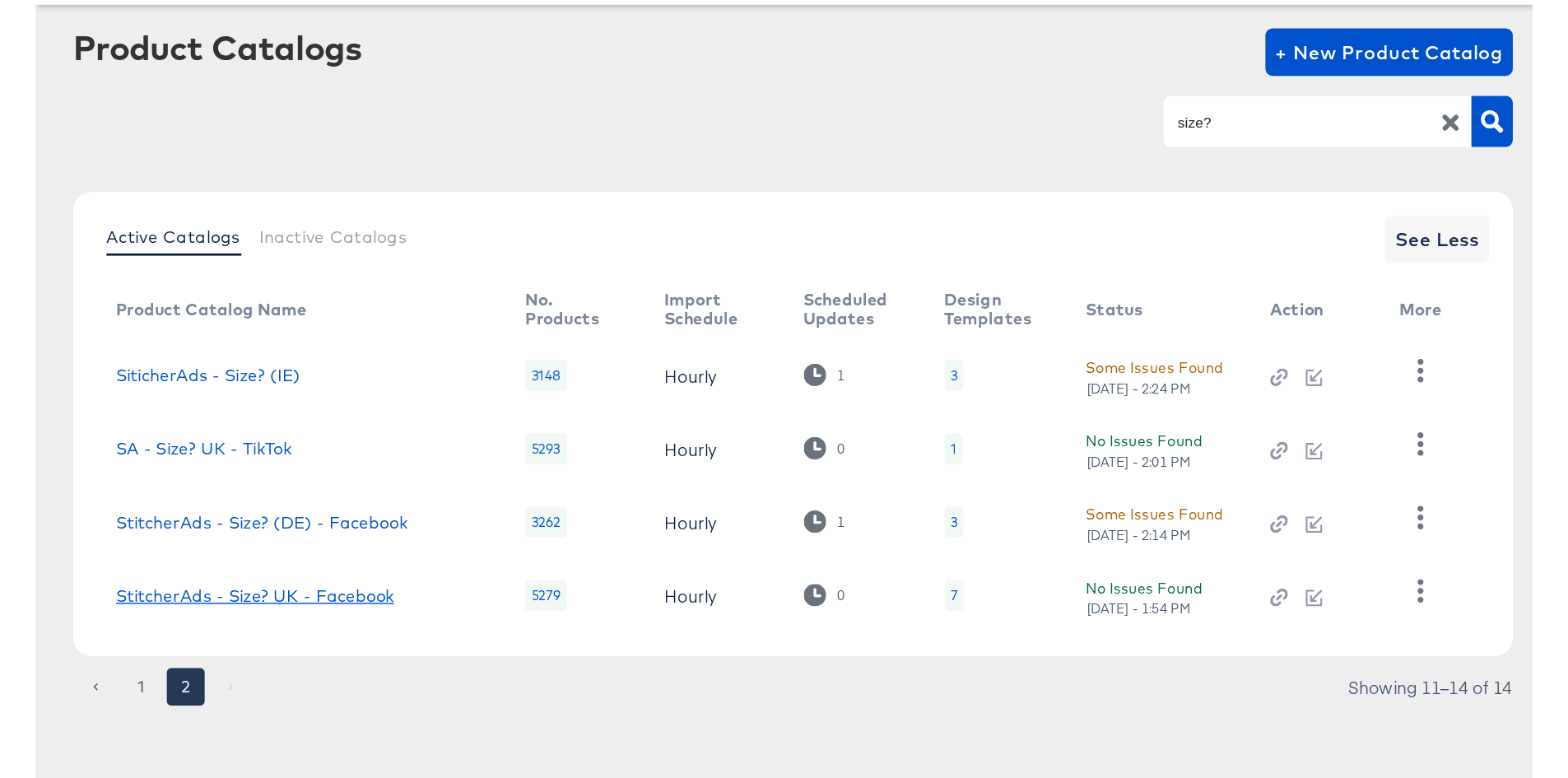 scroll, scrollTop: 0, scrollLeft: 0, axis: both 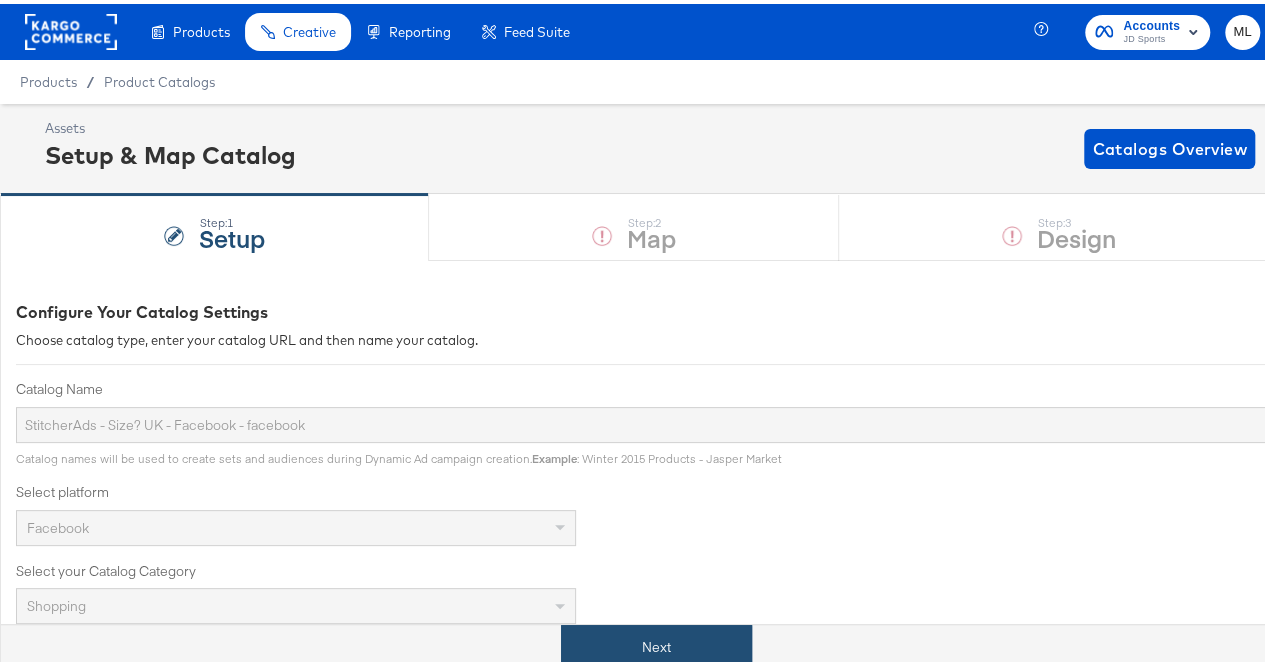 click on "Next" at bounding box center (656, 643) 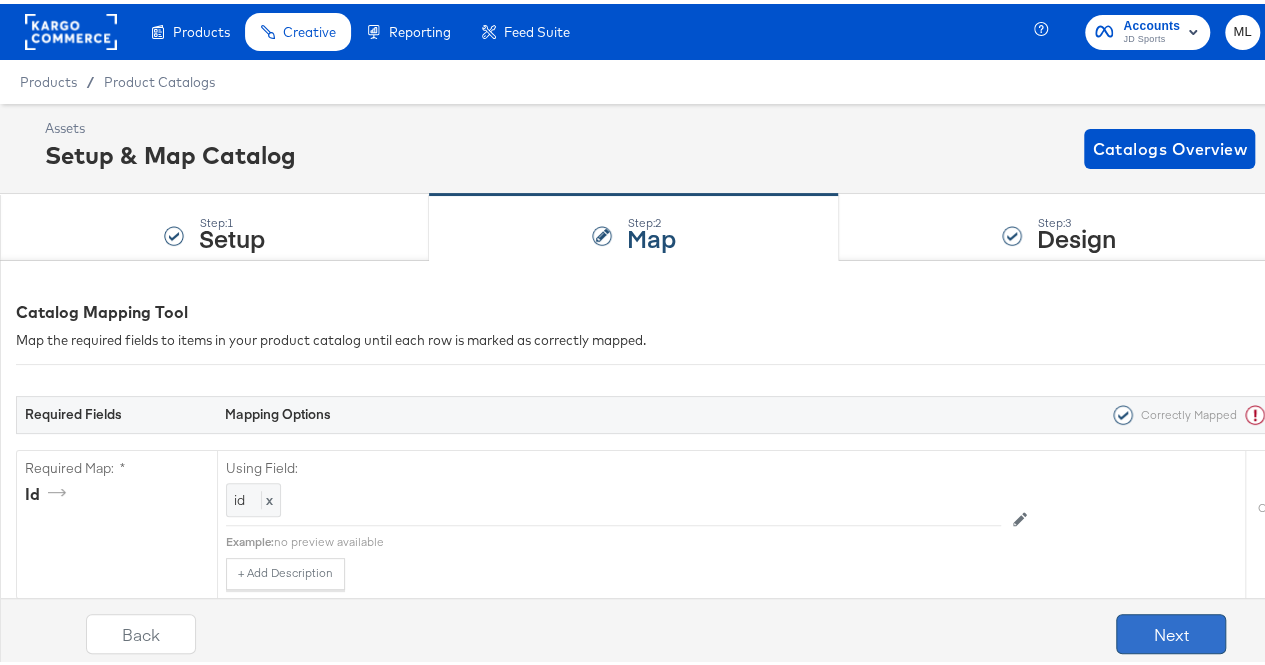 click on "Next" at bounding box center [1171, 630] 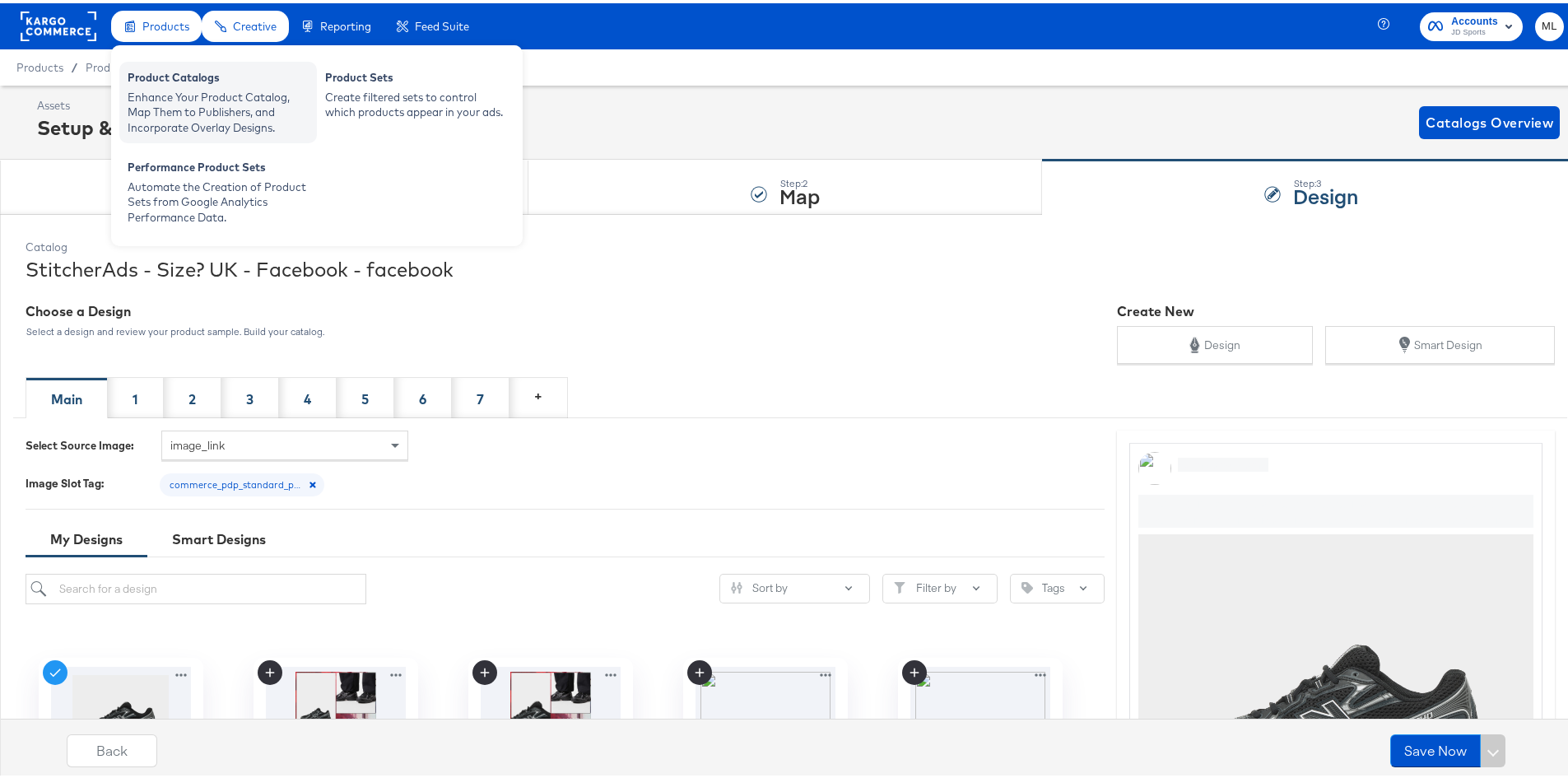 click on "Enhance Your Product Catalog, Map Them to Publishers, and Incorporate Overlay Designs." at bounding box center (218, 109) 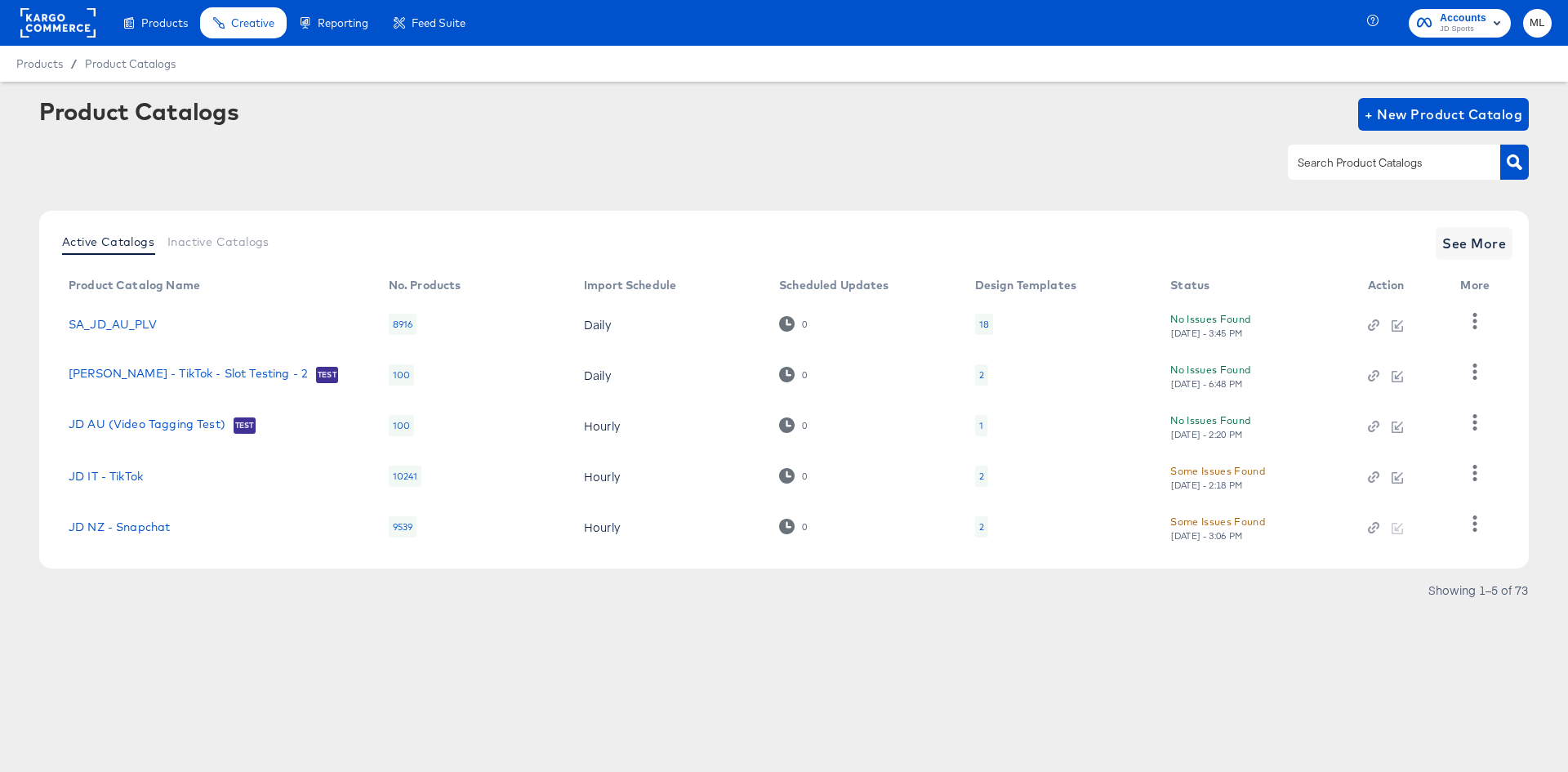 click on "Enhance Your Product Catalog, Map Them to Publishers, and Incorporate Overlay Designs." at bounding box center (0, 0) 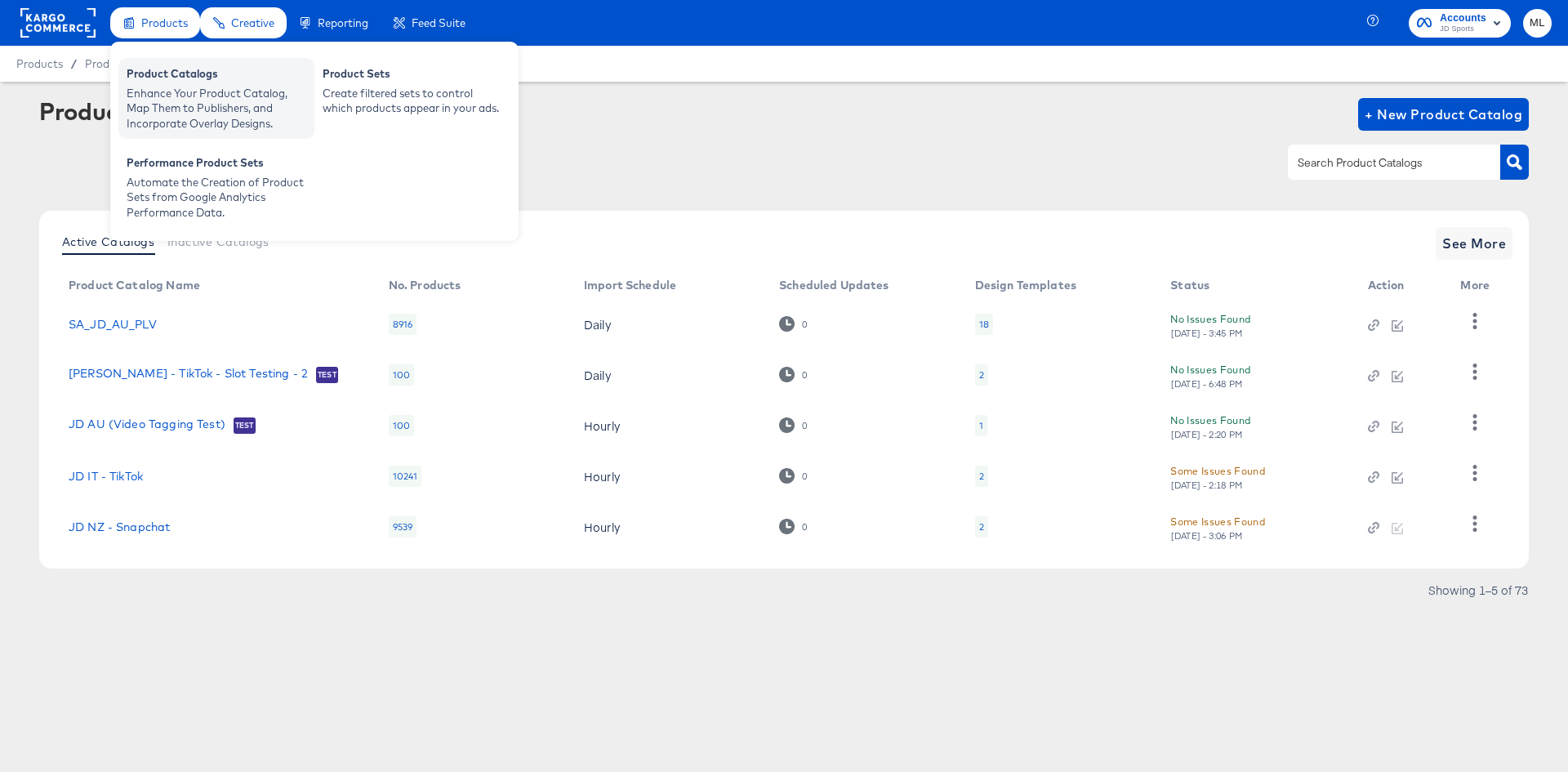 click on "Enhance Your Product Catalog, Map Them to Publishers, and Incorporate Overlay Designs." at bounding box center (216, 109) 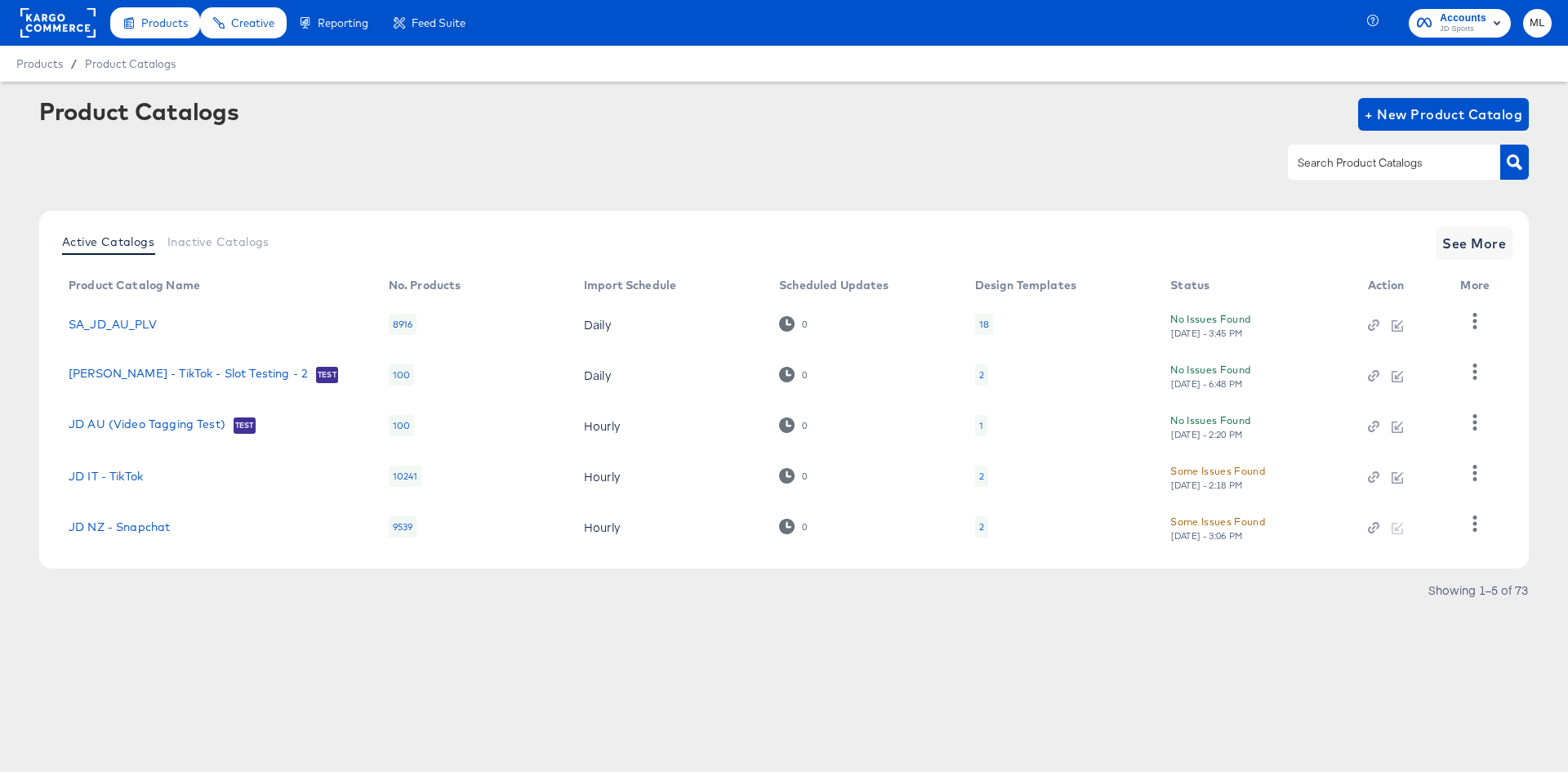 click at bounding box center (1394, 162) 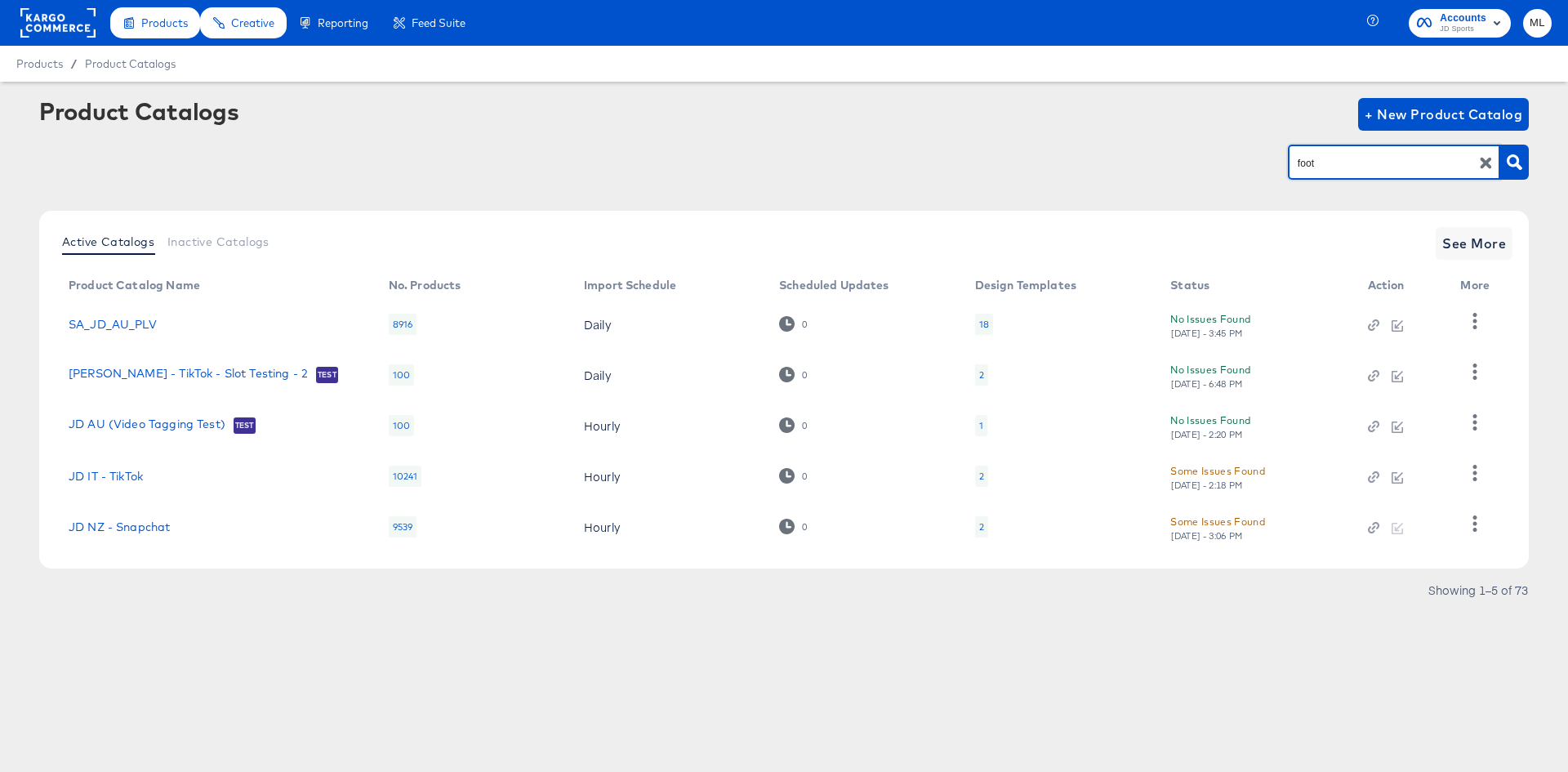 type on "foot" 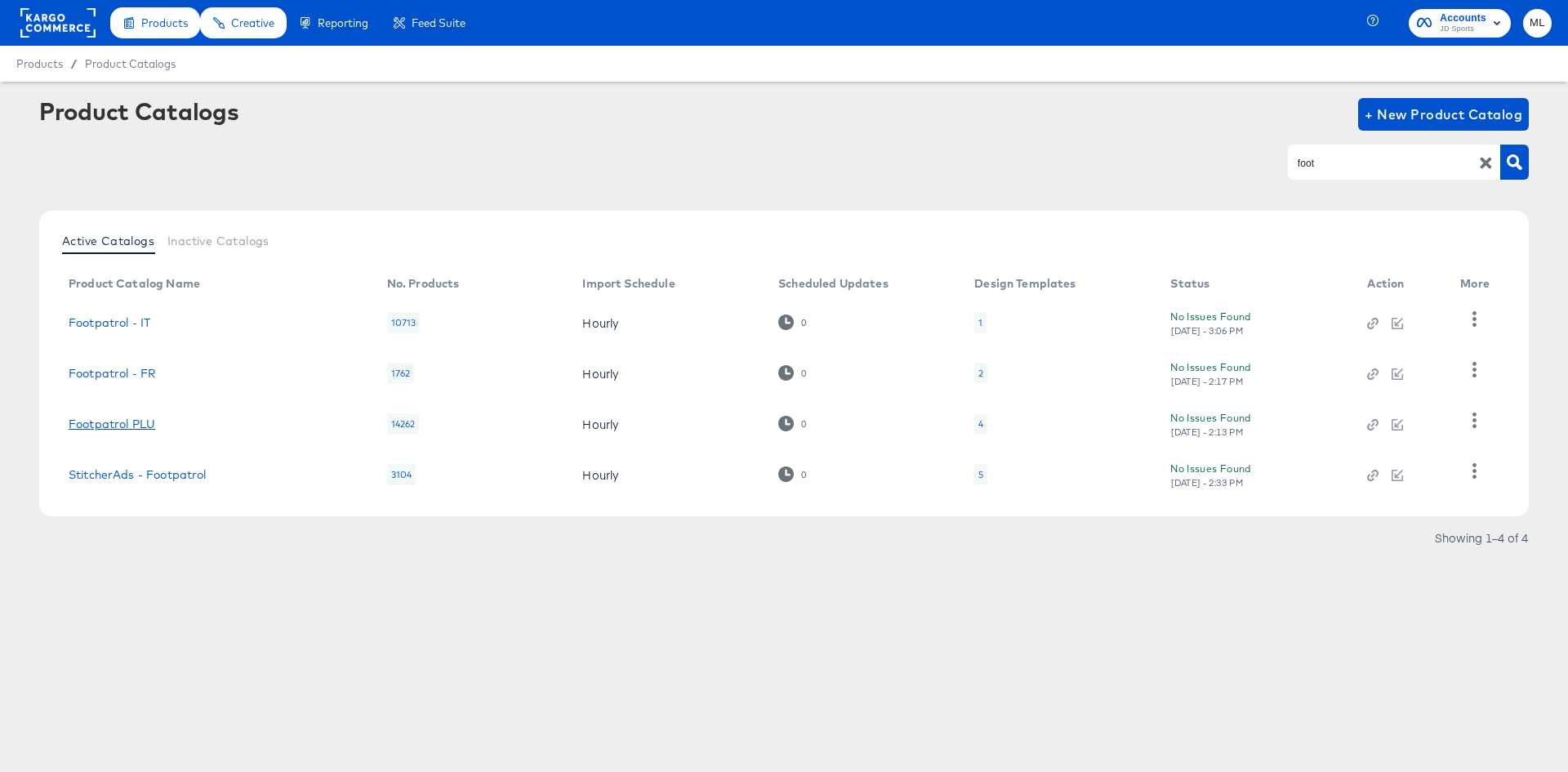 click on "Footpatrol PLU" at bounding box center (112, 424) 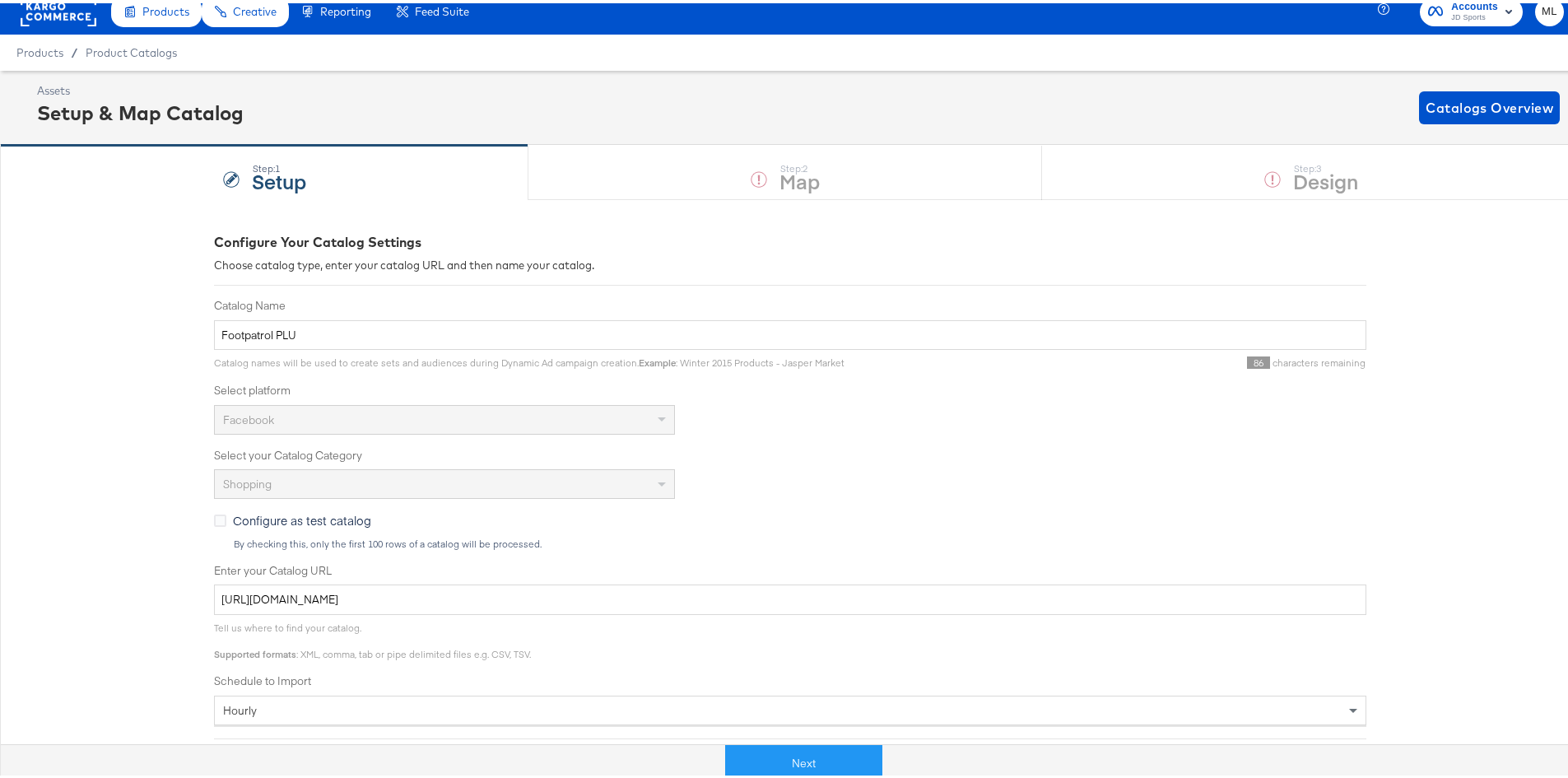 scroll, scrollTop: 0, scrollLeft: 0, axis: both 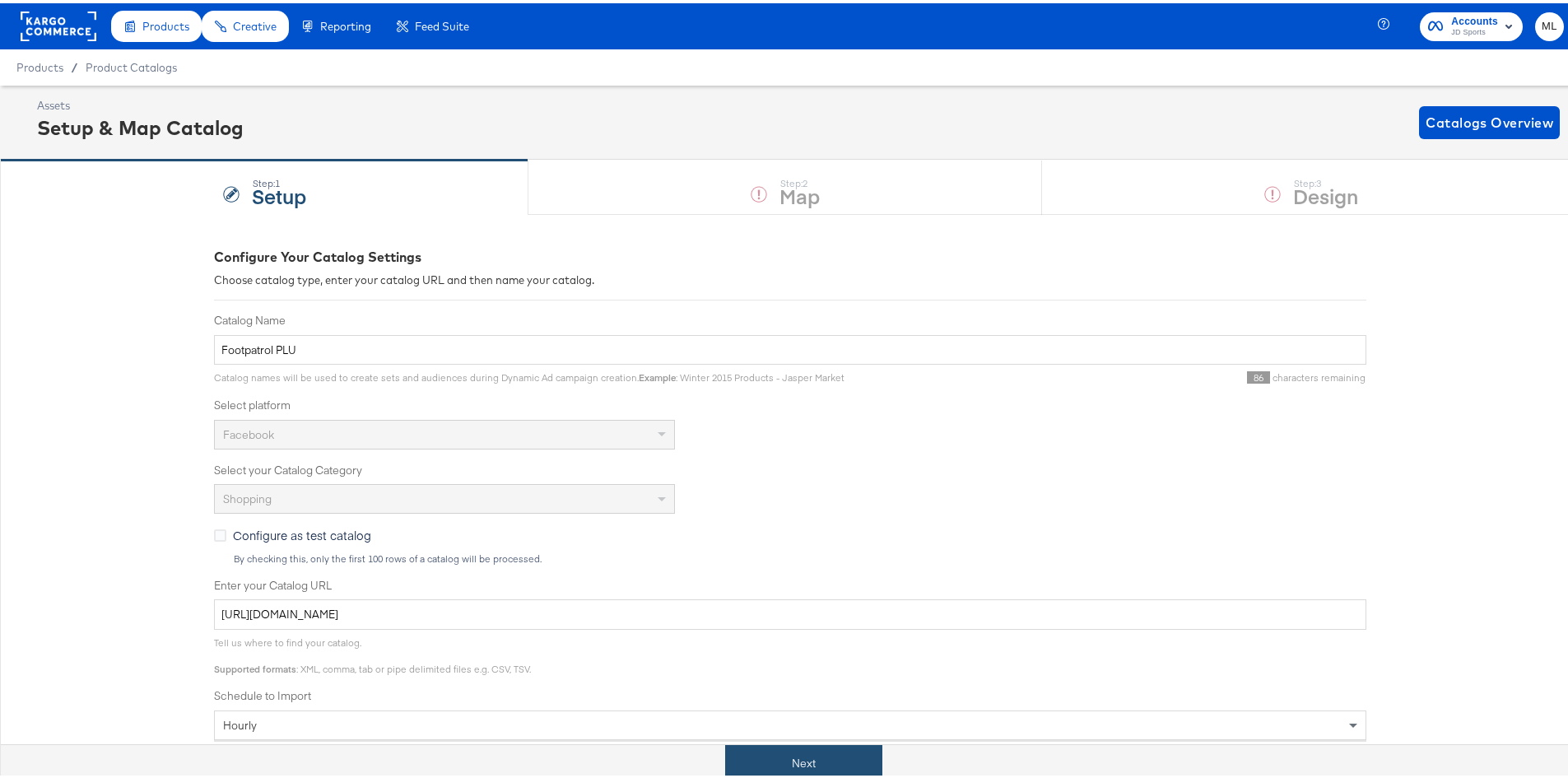 click on "Next" at bounding box center [803, 760] 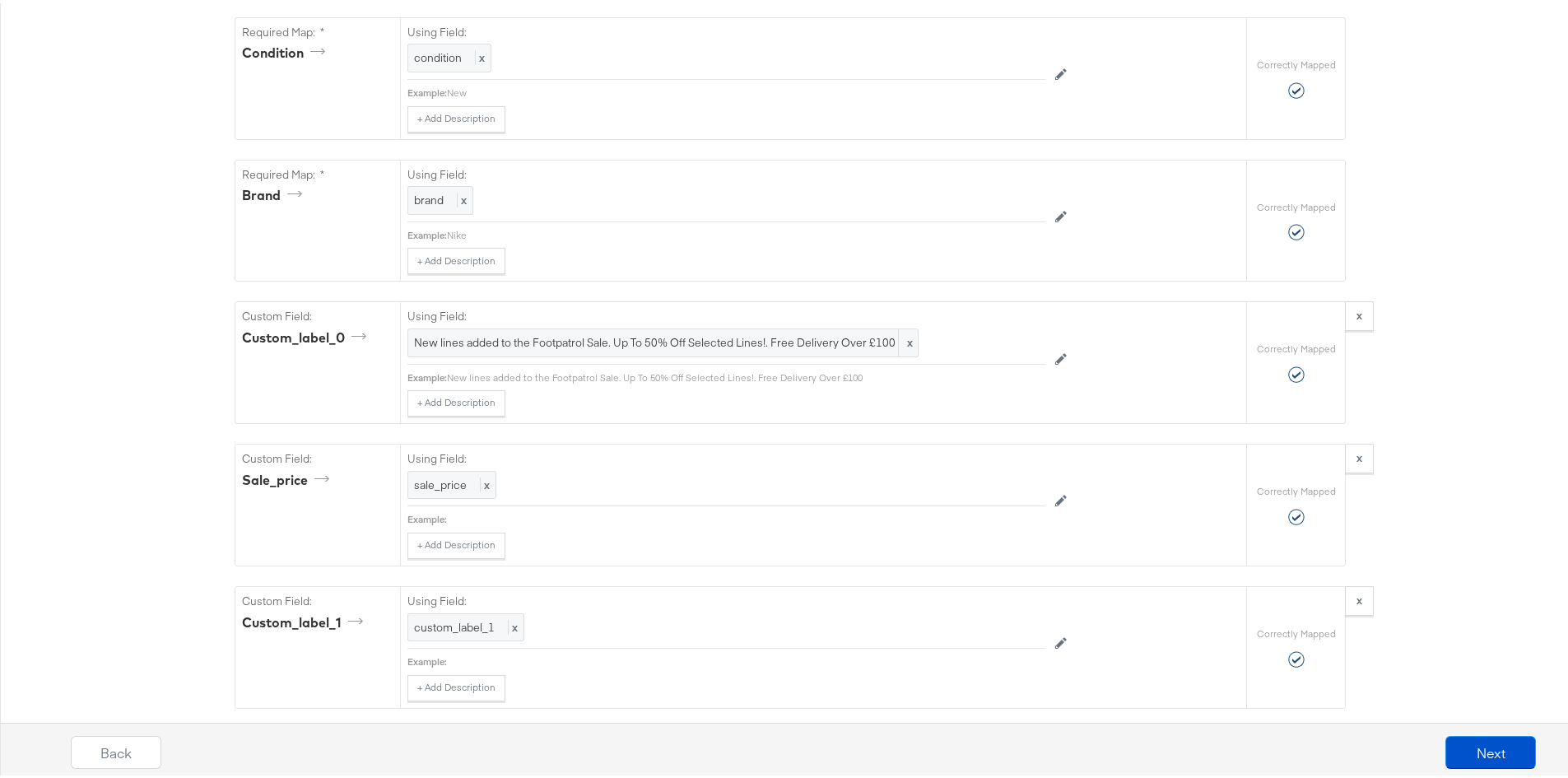 scroll, scrollTop: 1400, scrollLeft: 0, axis: vertical 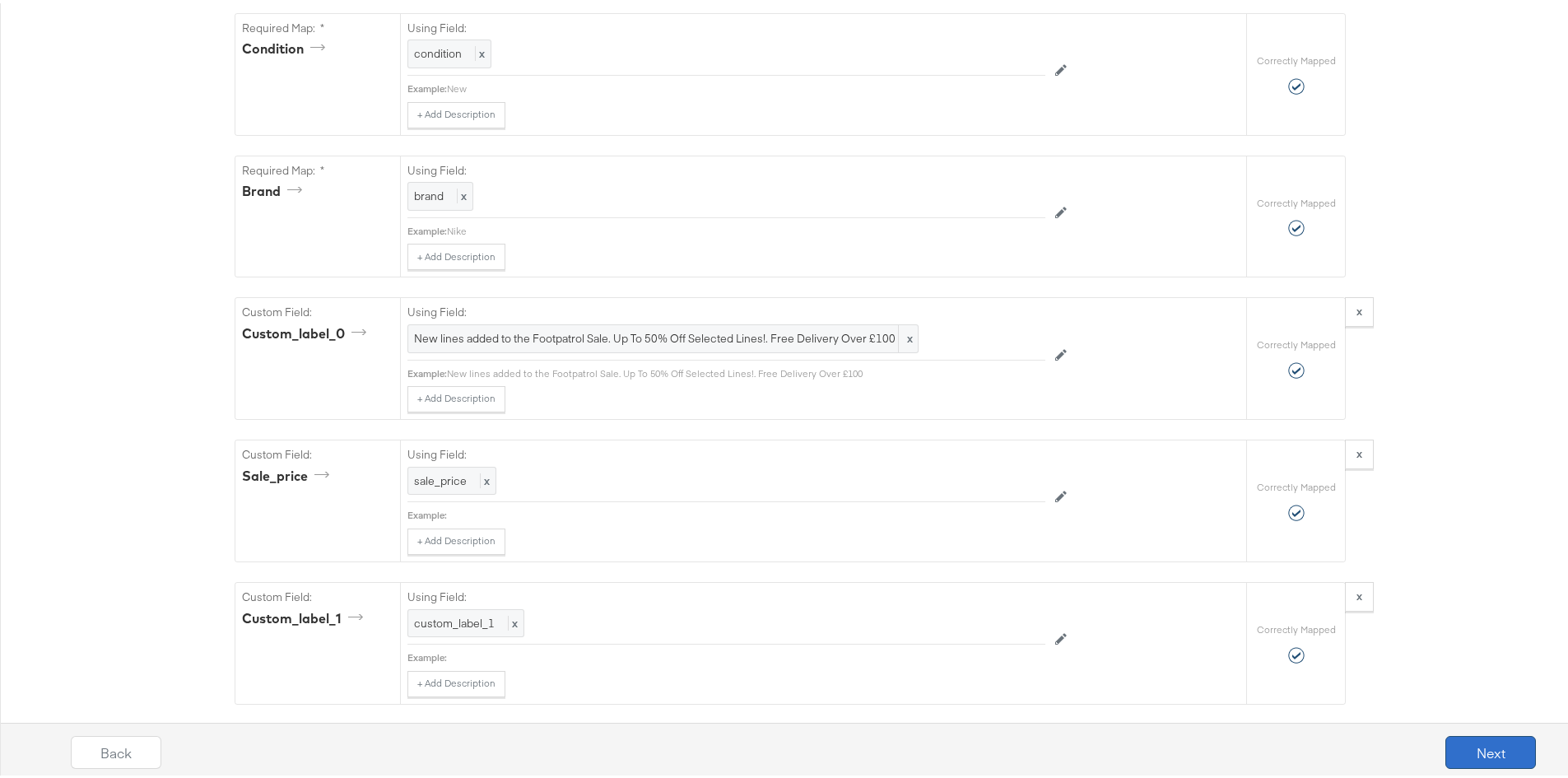 click on "Next" at bounding box center [1491, 749] 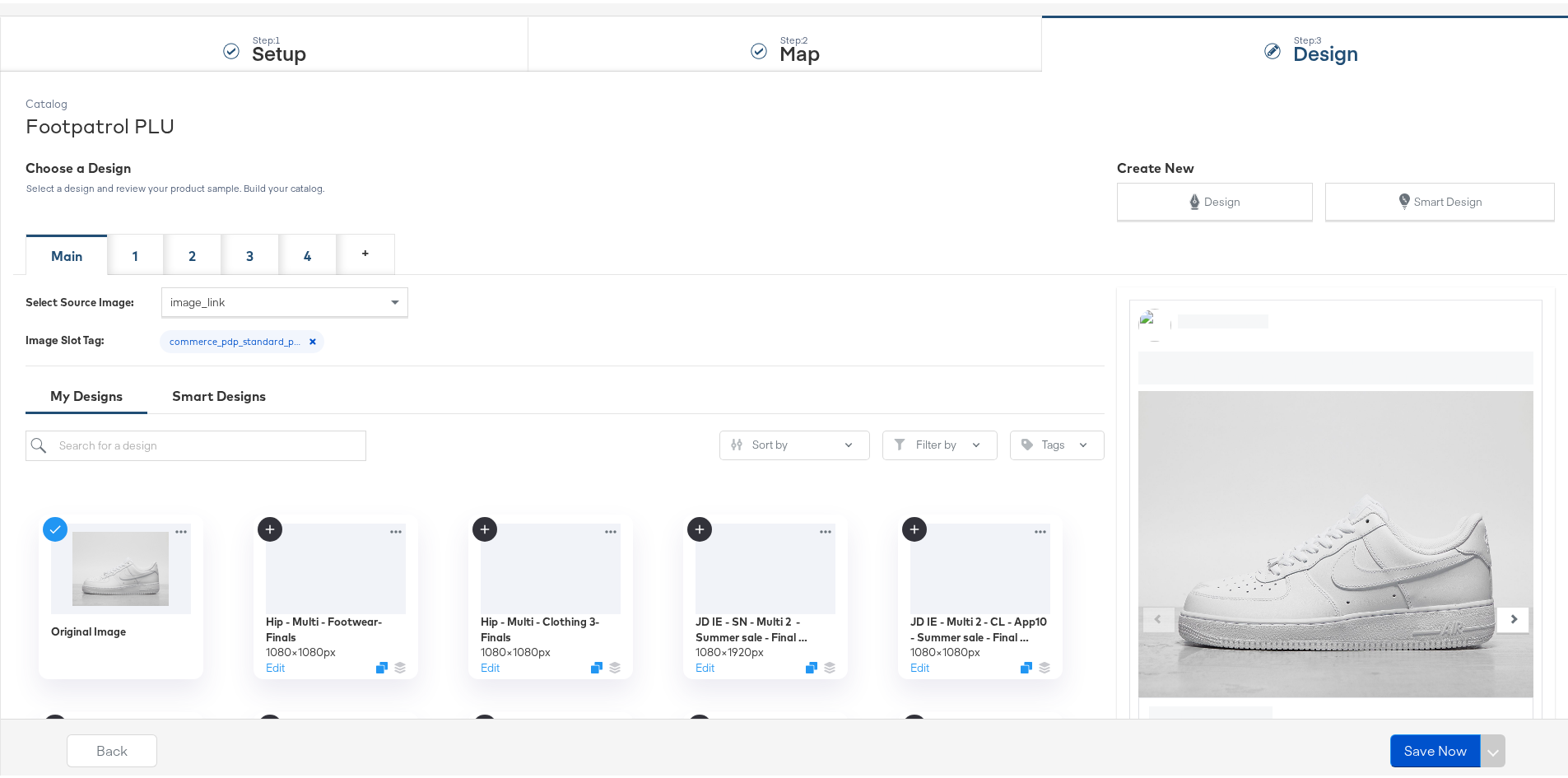 scroll, scrollTop: 165, scrollLeft: 0, axis: vertical 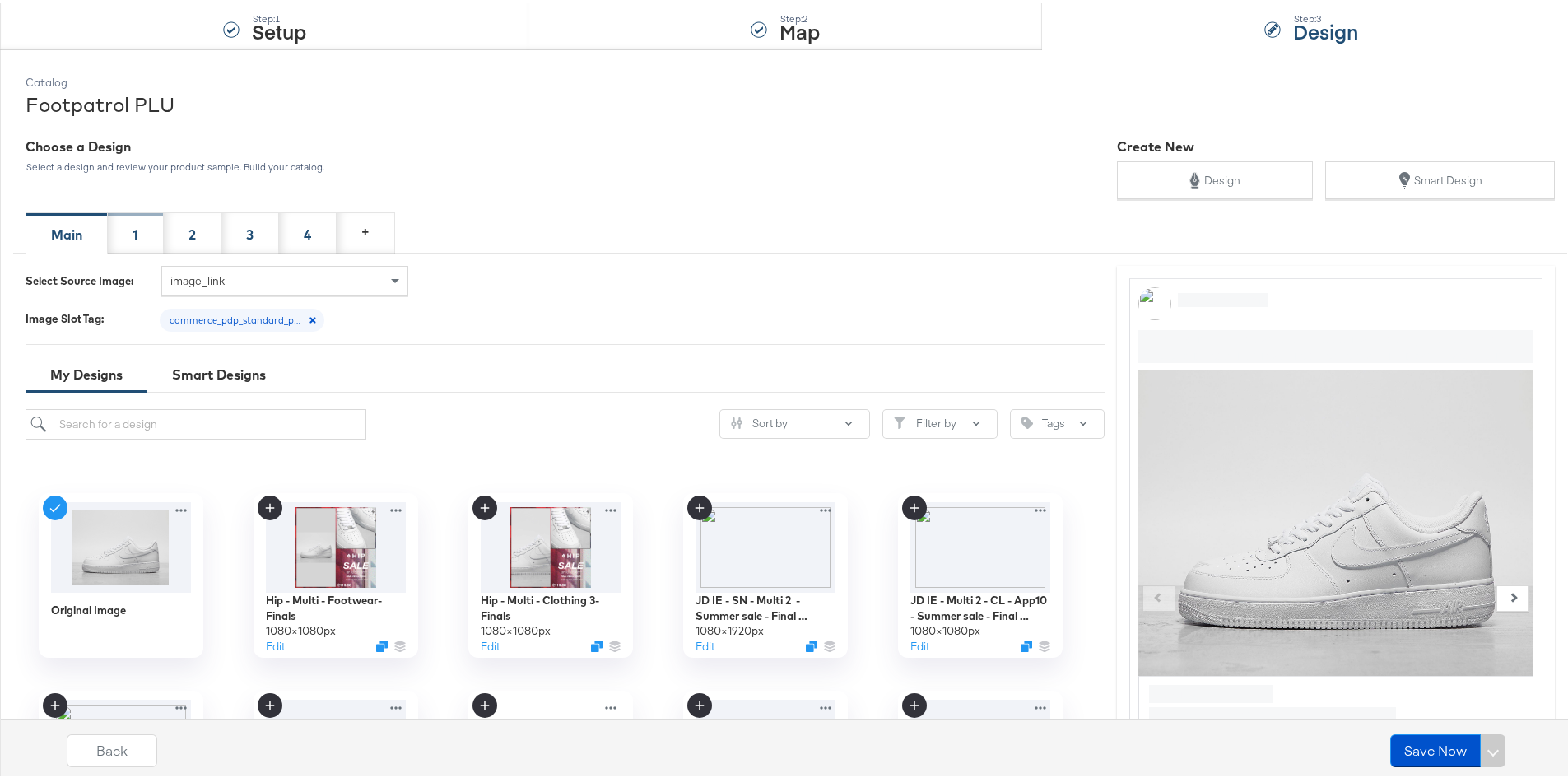 click on "1" at bounding box center (136, 230) 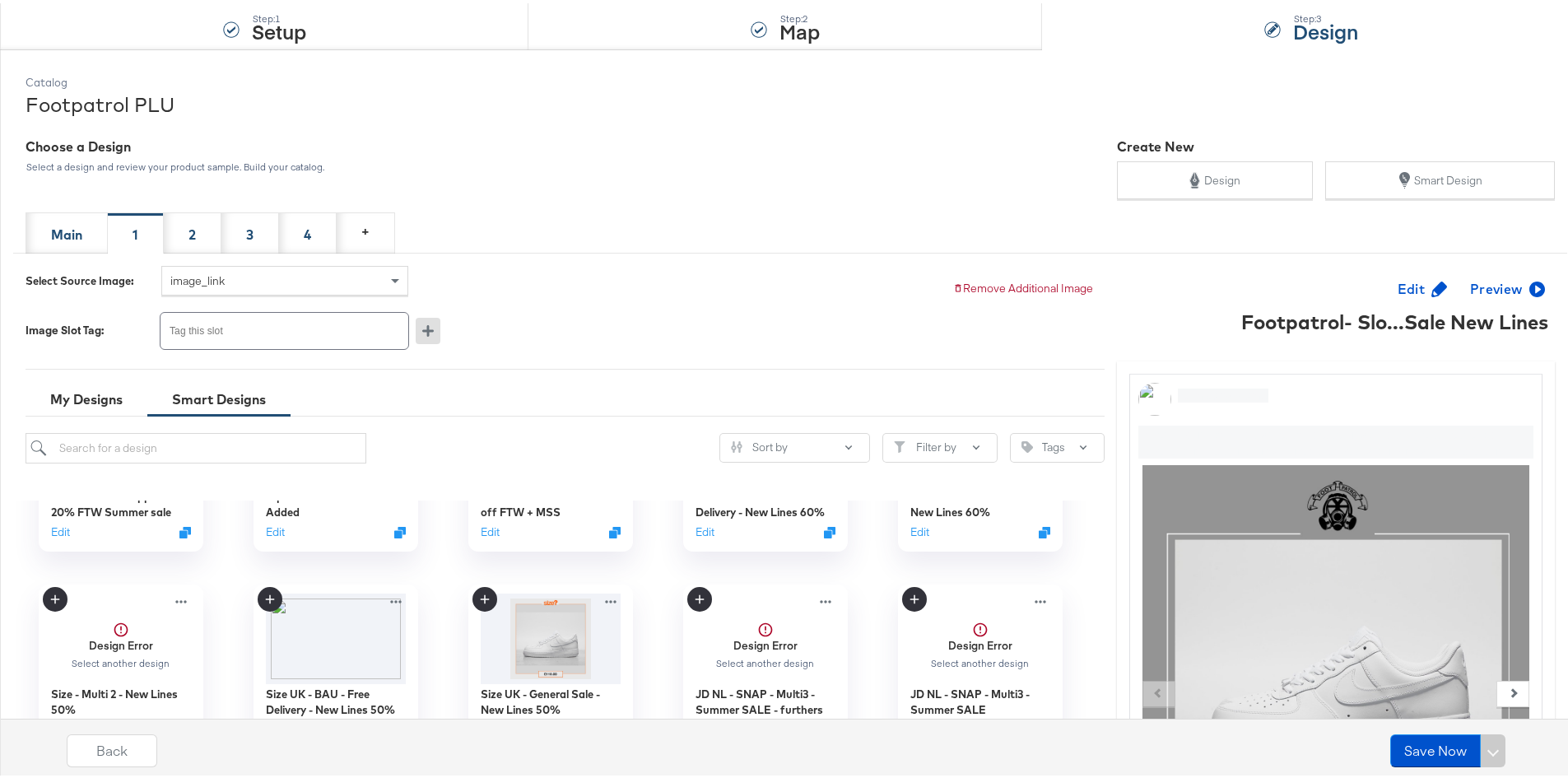 scroll, scrollTop: 329, scrollLeft: 0, axis: vertical 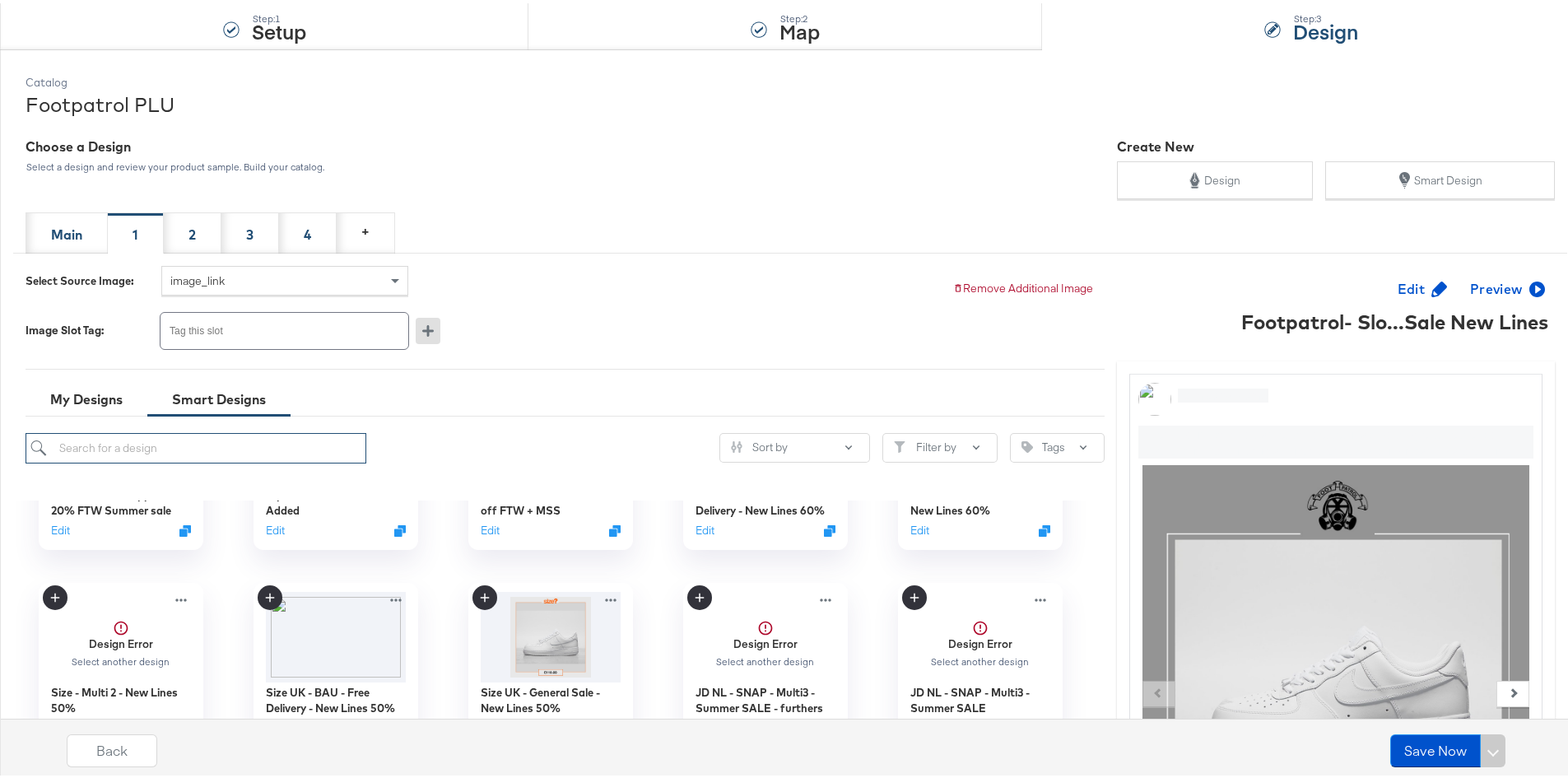 click at bounding box center [196, 445] 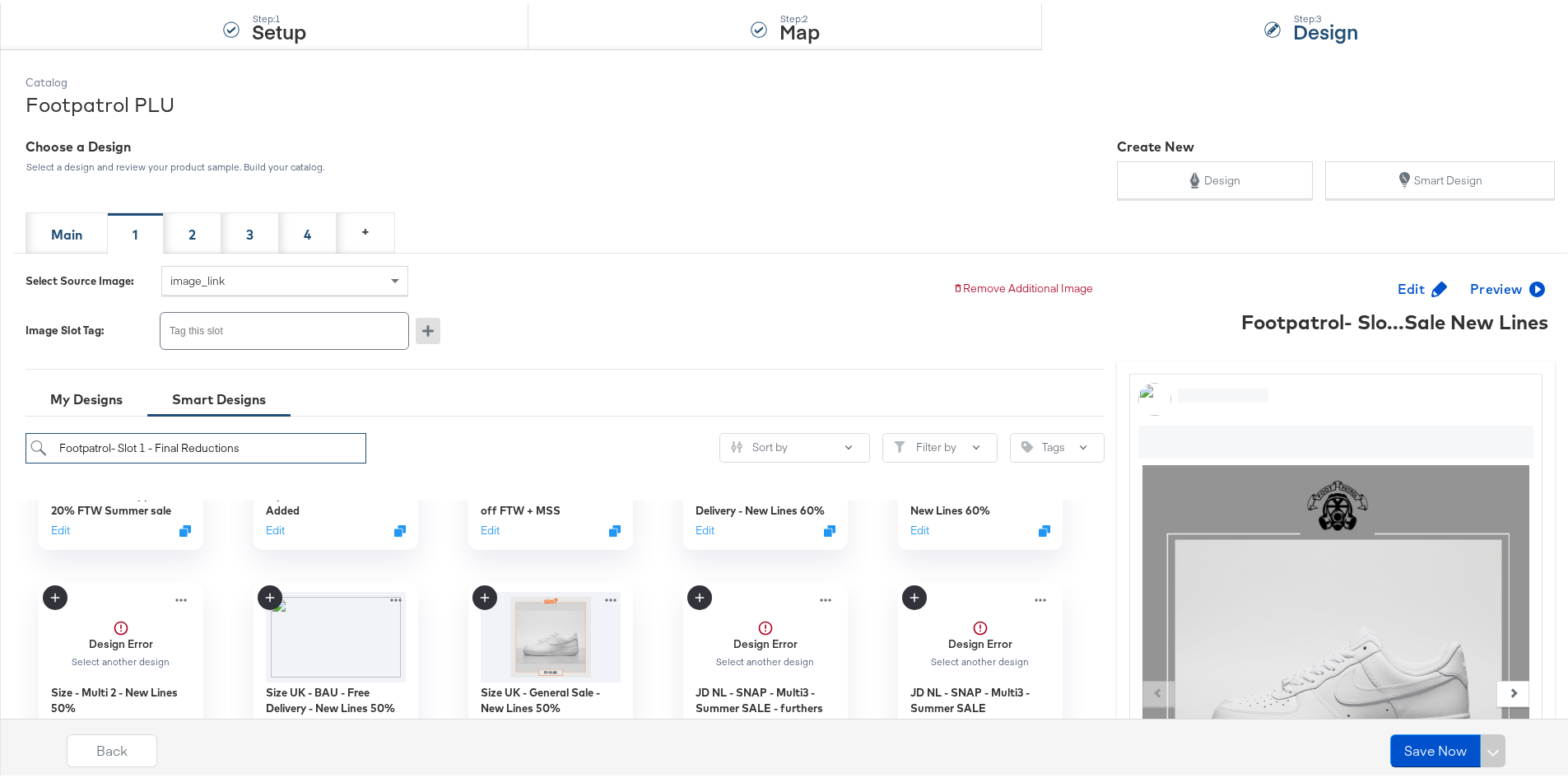 scroll, scrollTop: 0, scrollLeft: 0, axis: both 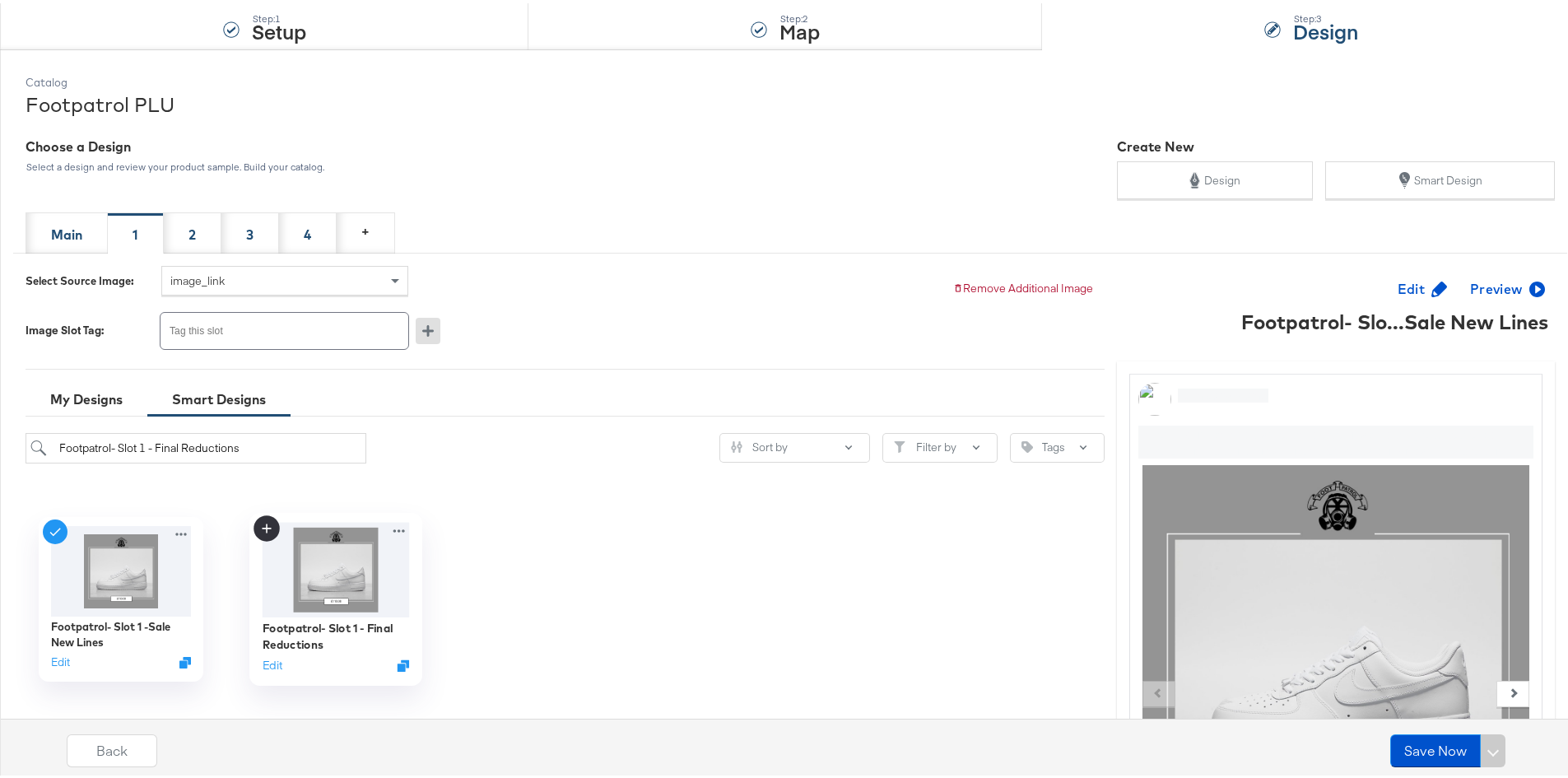 click at bounding box center [335, 567] 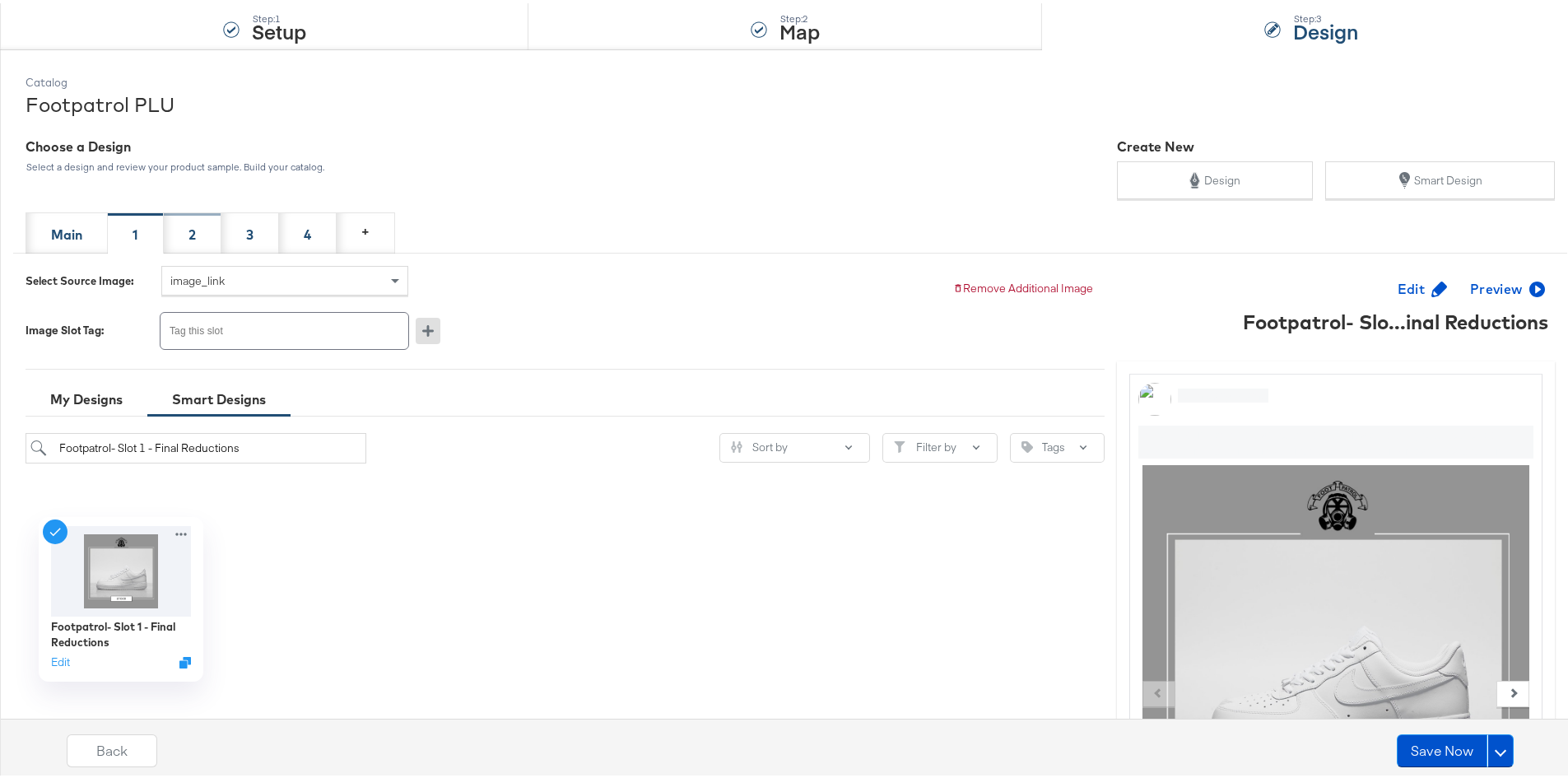 click on "2" at bounding box center [193, 230] 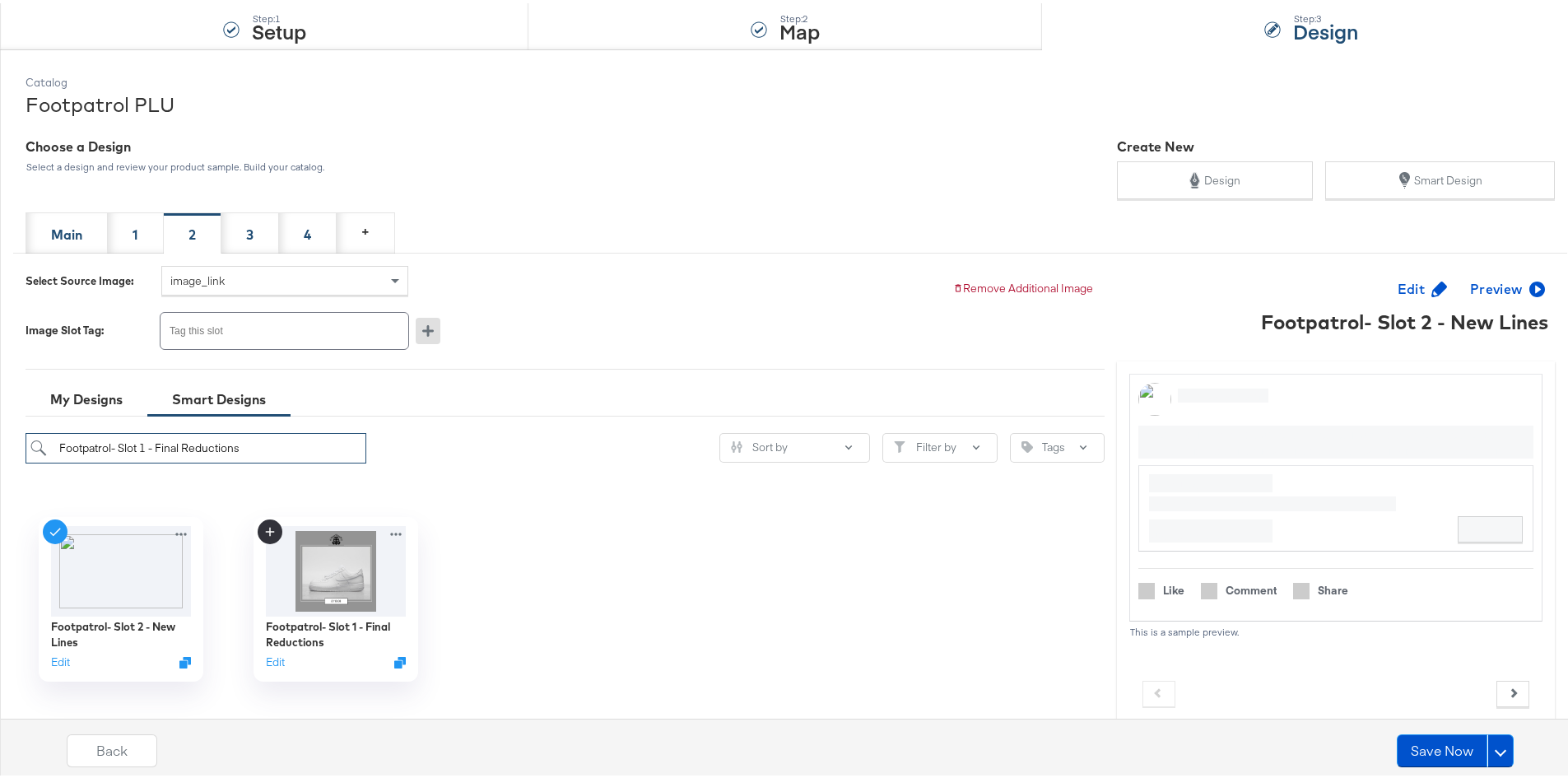 click on "Footpatrol- Slot 1 - Final Reductions" at bounding box center [196, 445] 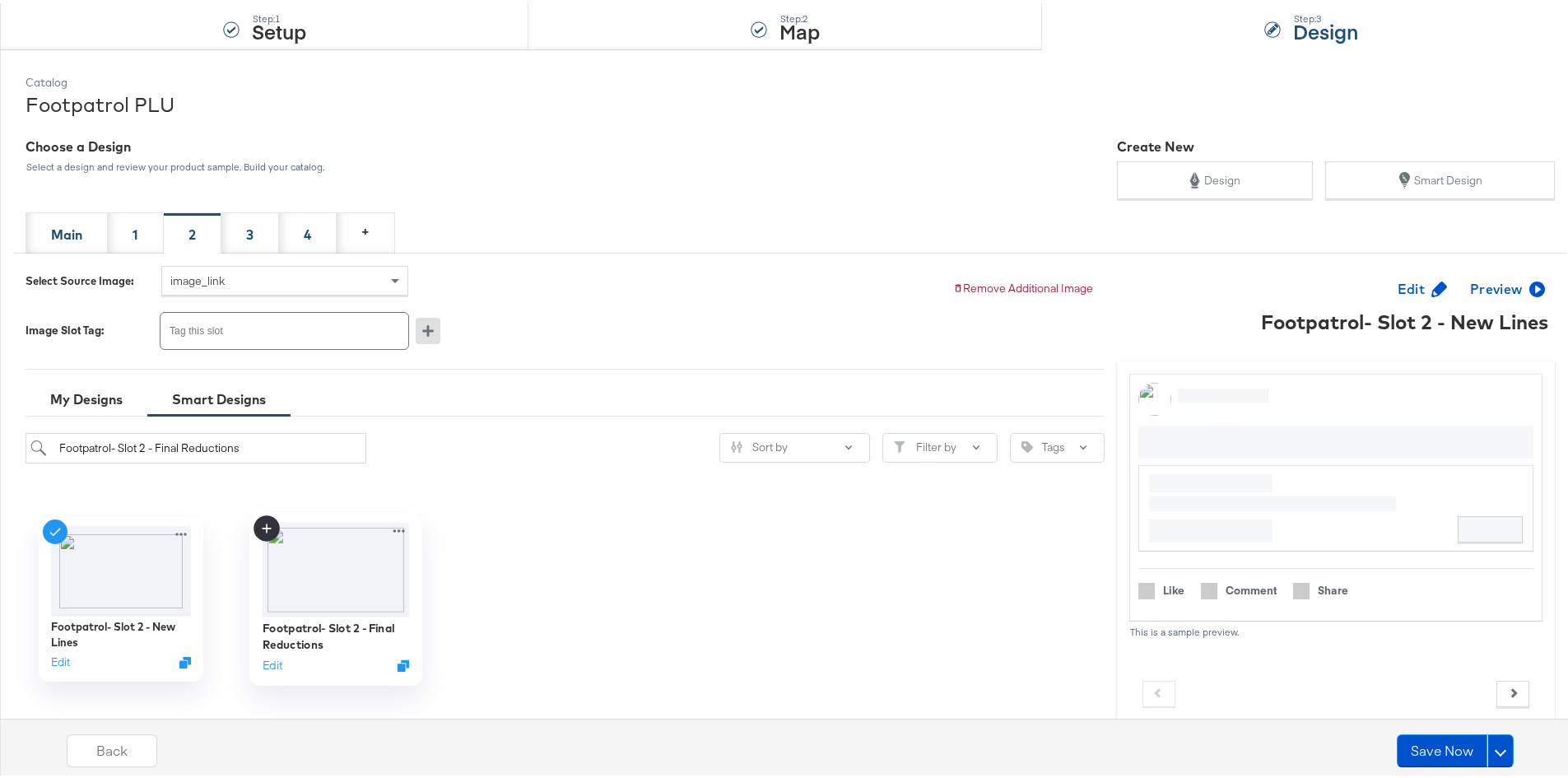 click at bounding box center (335, 567) 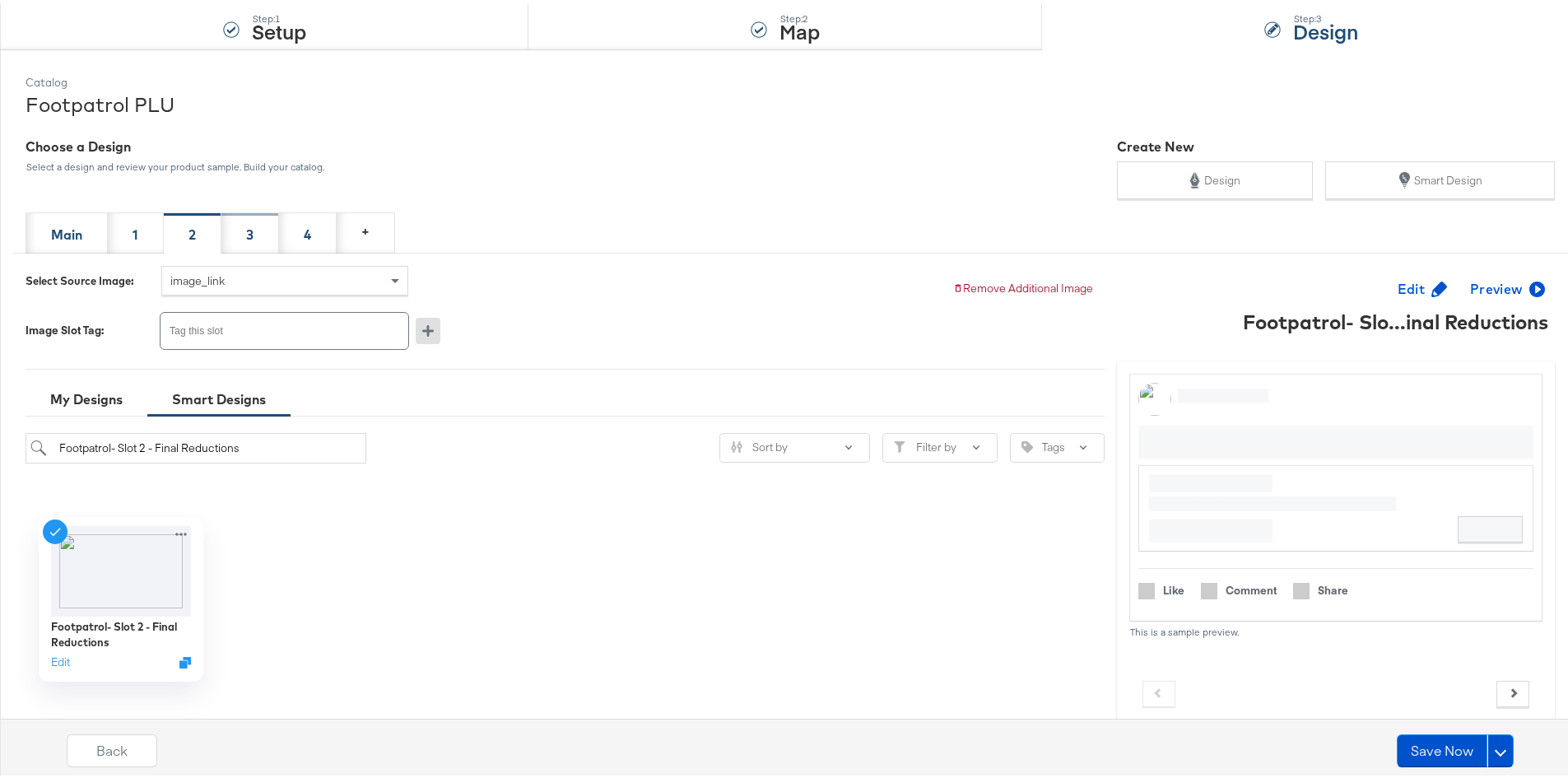 click on "3" at bounding box center (249, 231) 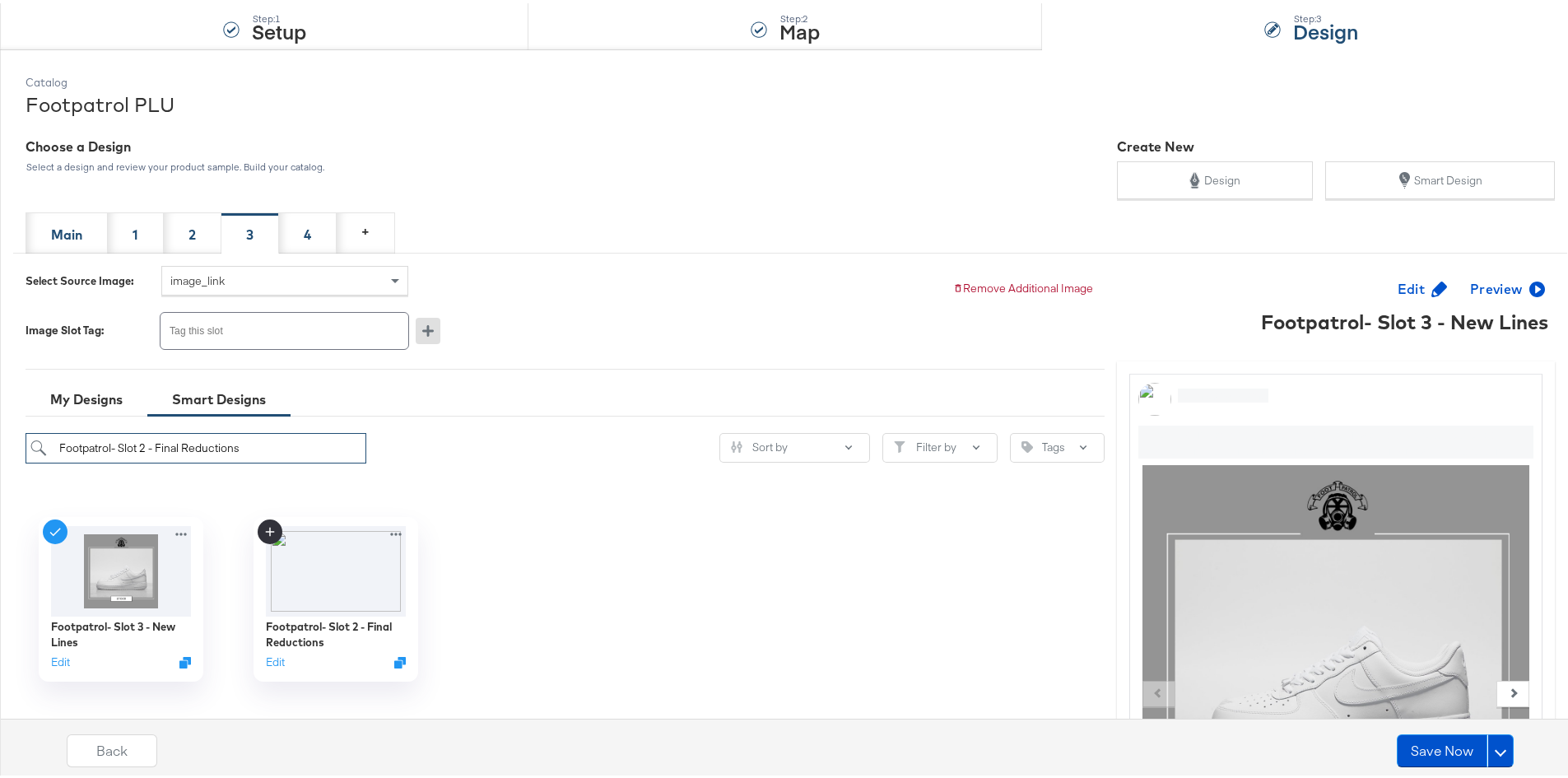 click on "Footpatrol- Slot 2 - Final Reductions" at bounding box center (196, 445) 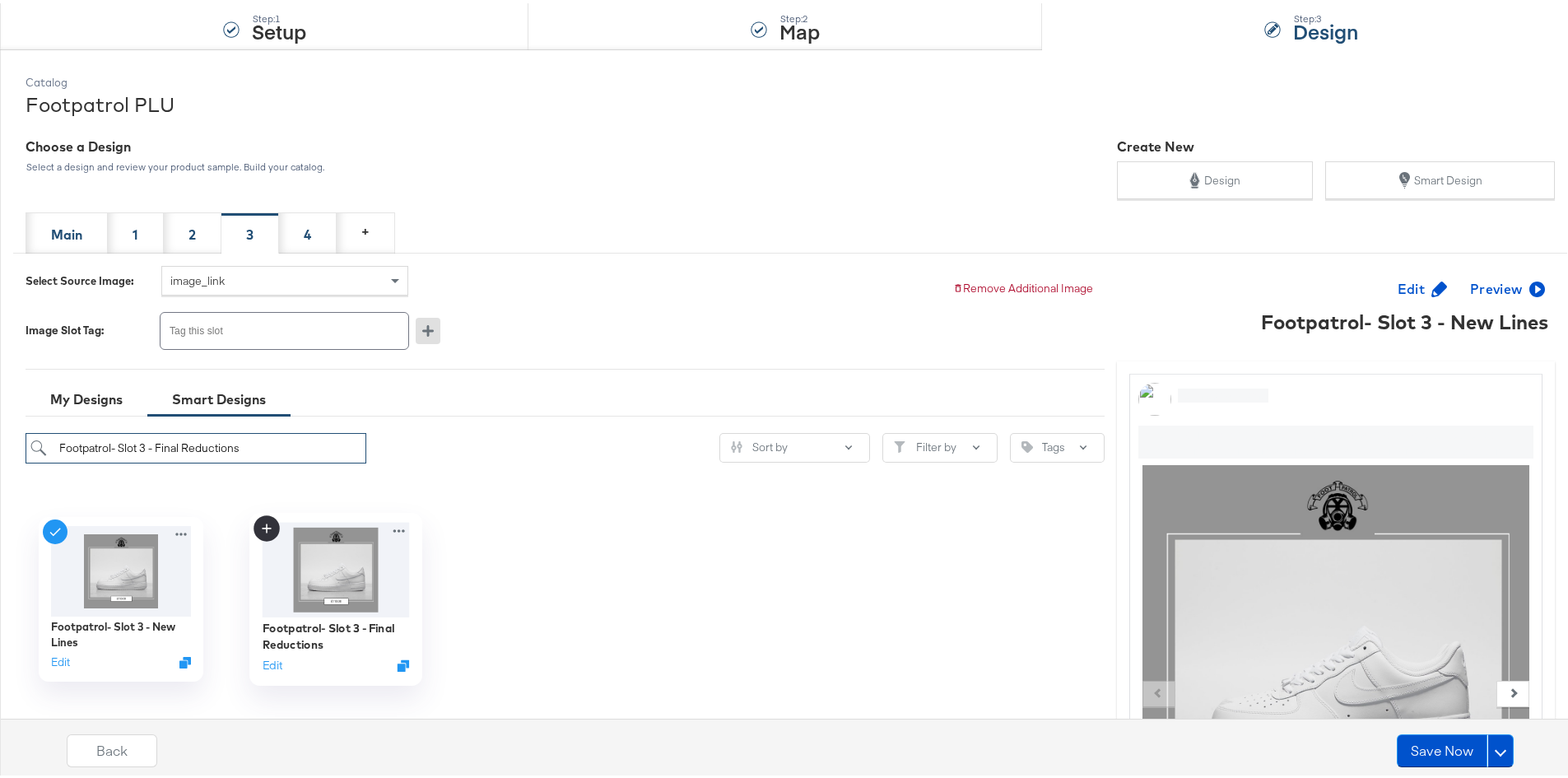 type on "Footpatrol- Slot 3 - Final Reductions" 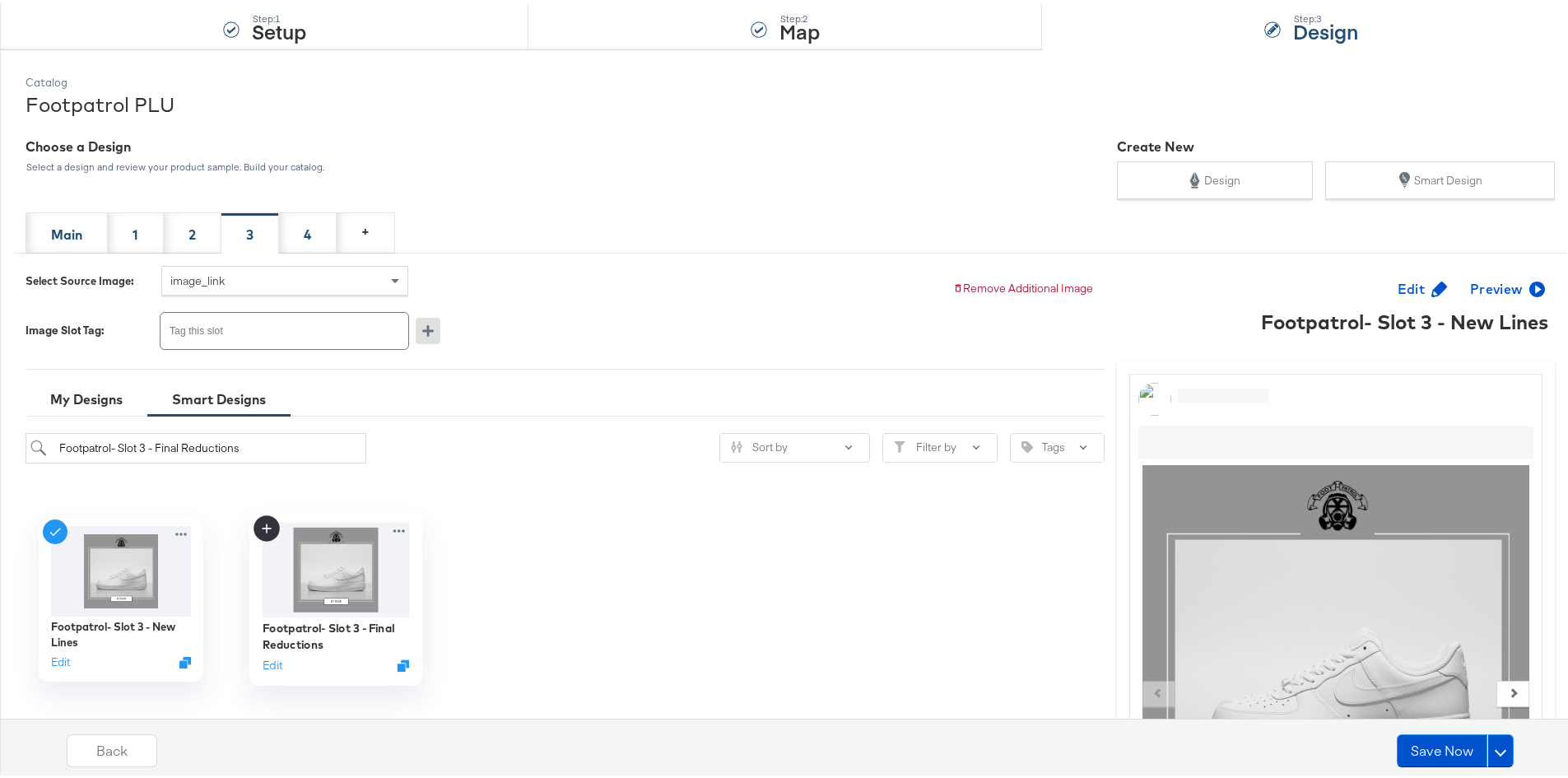 click at bounding box center (335, 567) 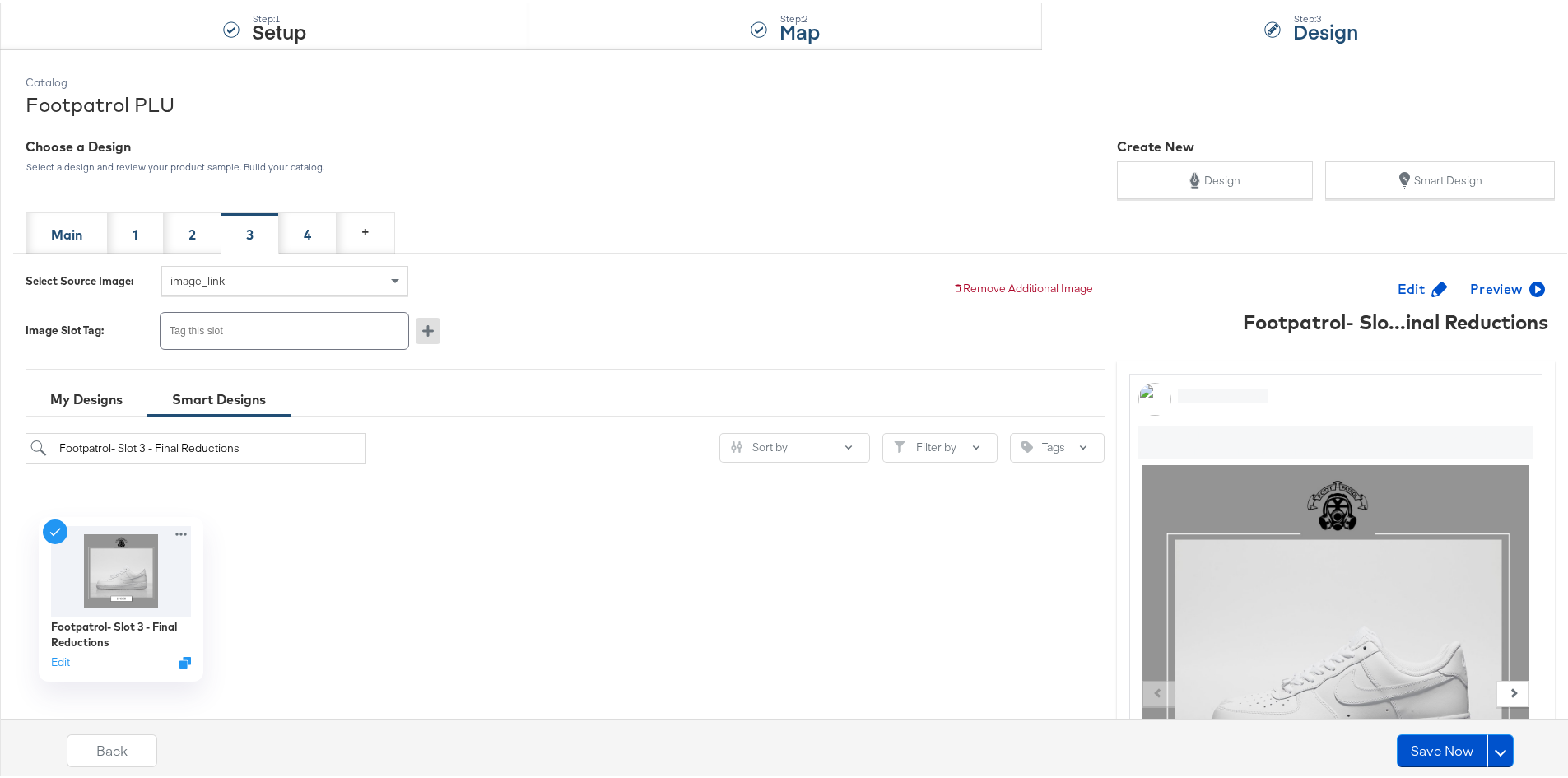click on "Step:  2   Map" at bounding box center (785, 20) 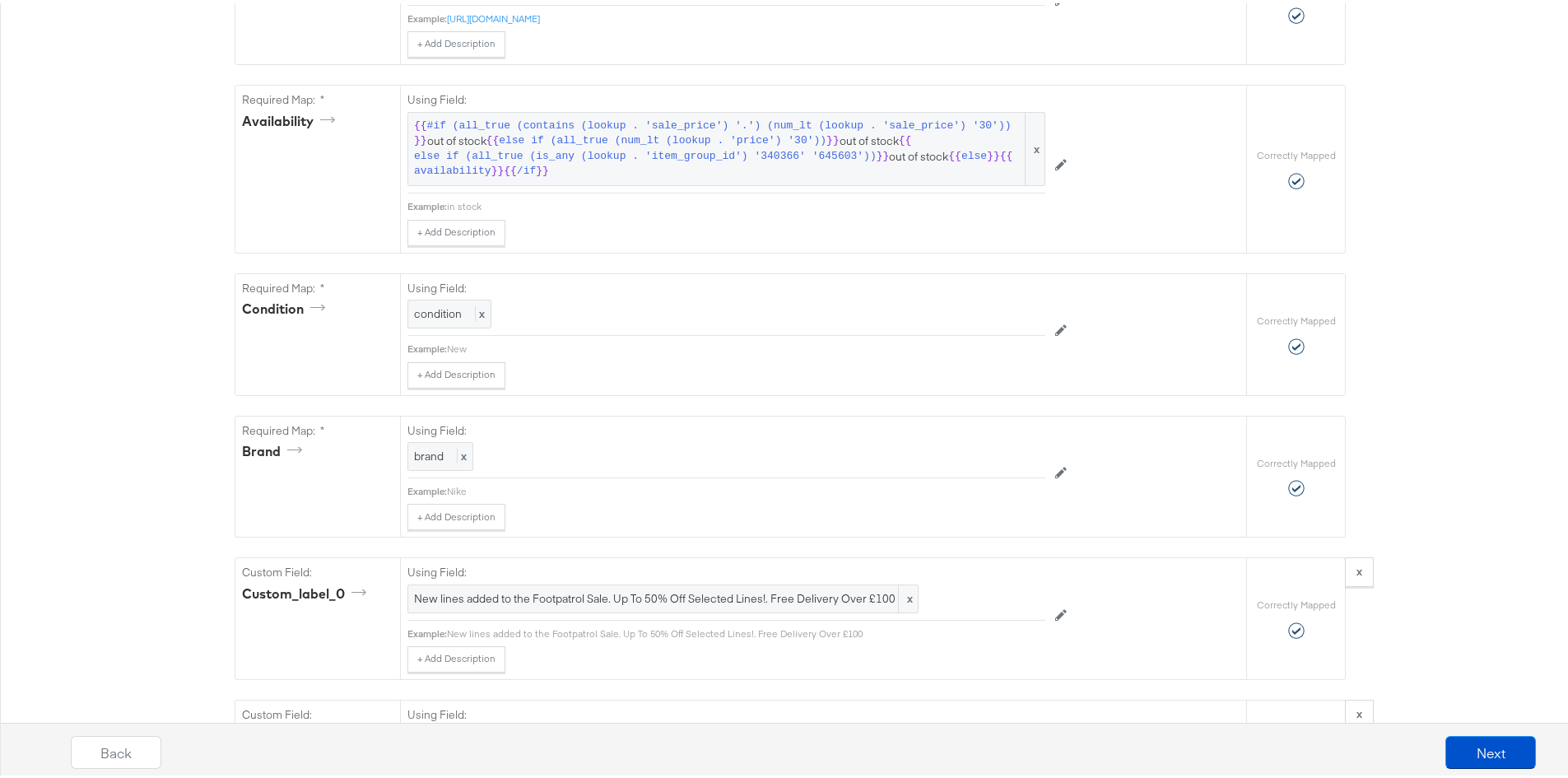 scroll, scrollTop: 1235, scrollLeft: 0, axis: vertical 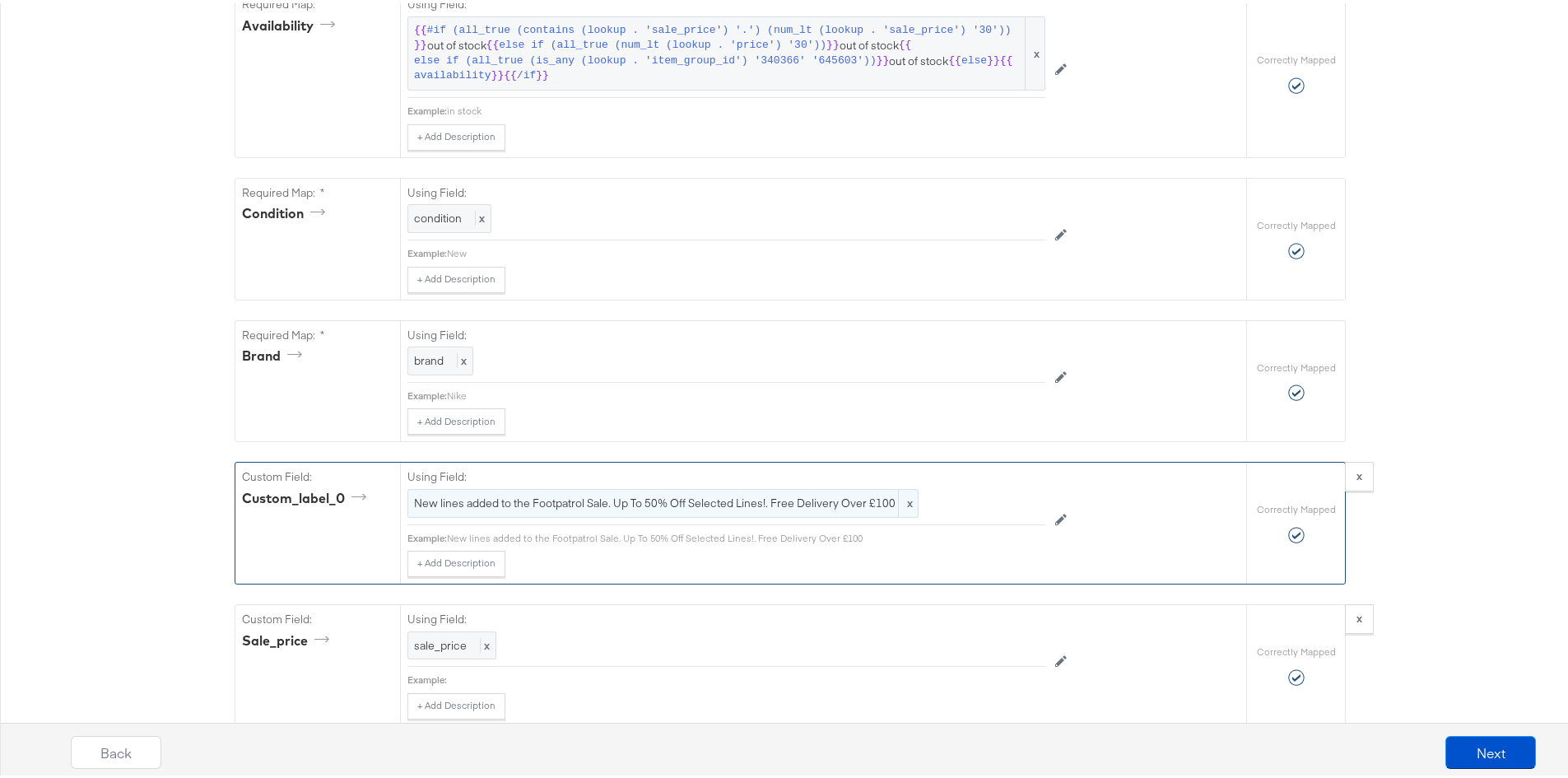 click on "New lines added to the Footpatrol Sale. Up To 50% Off Selected Lines!. Free Delivery Over £100" at bounding box center (663, 500) 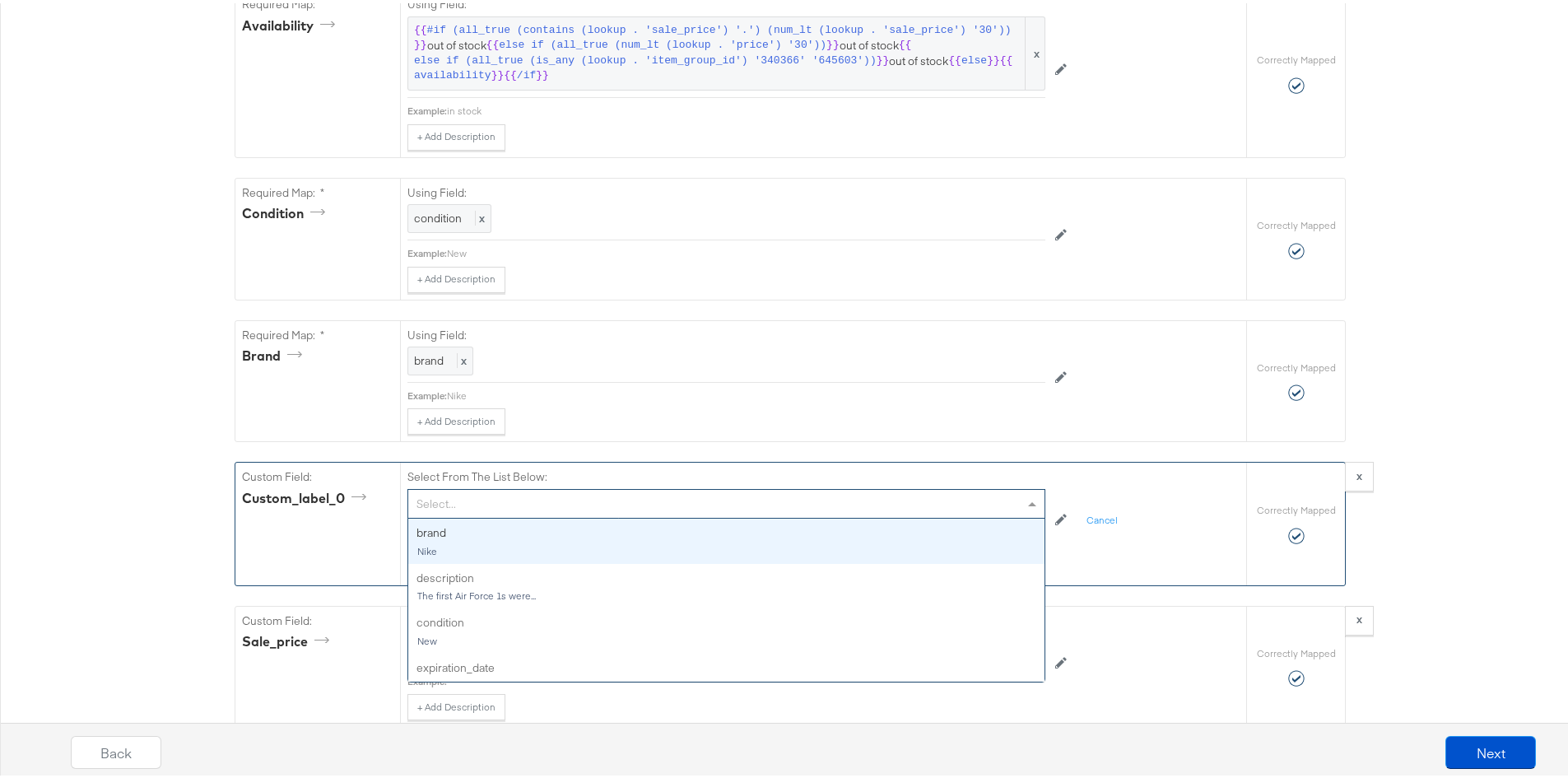 click at bounding box center [1034, 501] 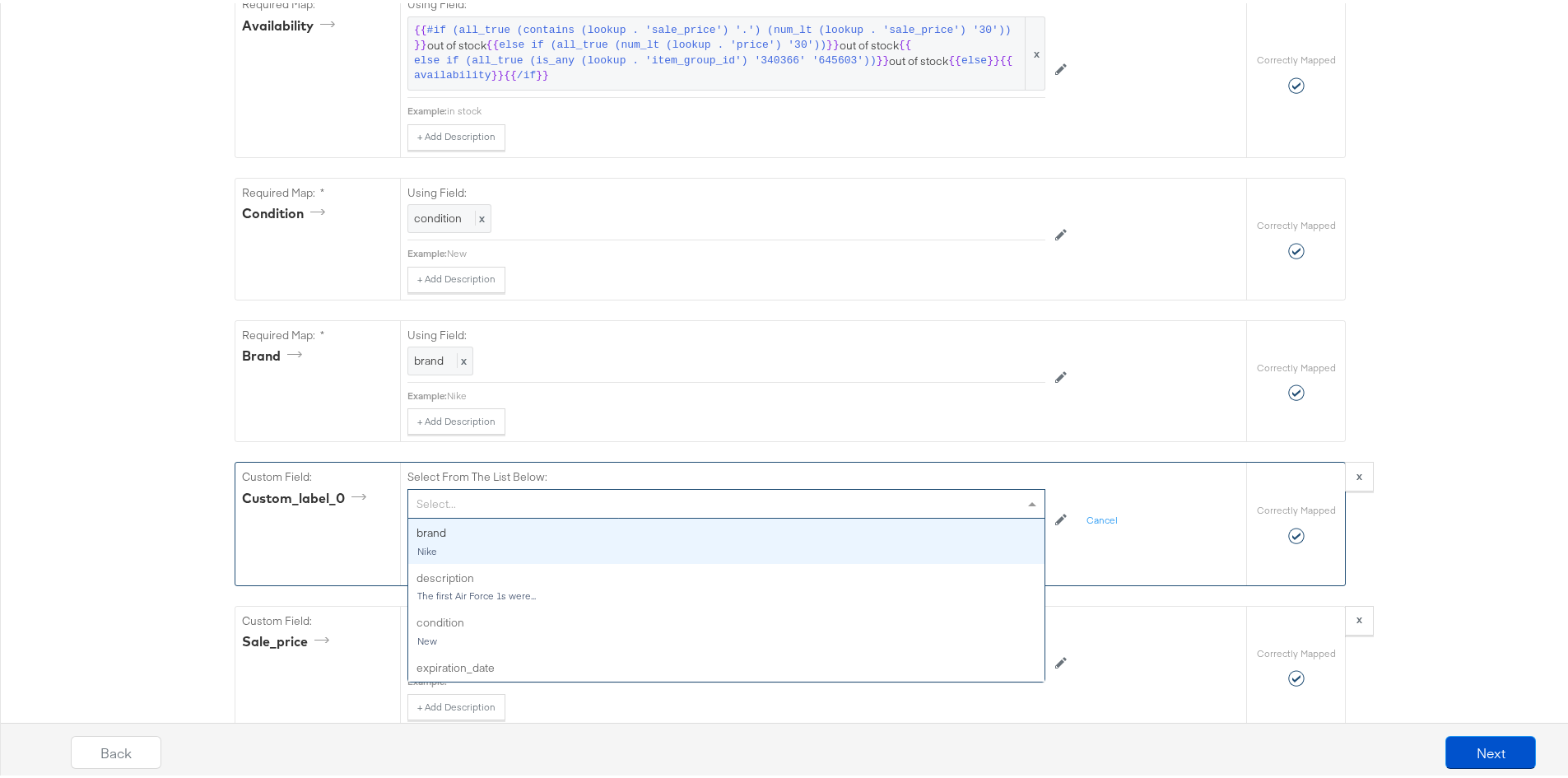 click on "Select From The List Below: Select... brand Nike description The first Air Force 1s were... condition New expiration_date id 000870715 image_link [URL].. link [URL][DOMAIN_NAME].. mpn 000870715 isbn price 110.00 product_type Footwear > Mens Footwear > ... title Nike Air Force 1 Low - White ean 0194500875029 compatible with gtin 0194500875029 color White quantity 6 size 12 size_type delivery_weight style adwords_redirect [URL][DOMAIN_NAME].. availability in stock shipping GB::3 to 5 day delivery:0 product_review_average manufacturer Nike Feature gender Unisex age_group Adult item_group_id 030664 sale_price sale_price_effective_date additional_image_link [URL].. google_product_category Clothing & Accessories > Shoes adwords_grouping adwords_labels excluded_destination material Leather Upper/Synthetic Sole online only identifier exists drtitle c:drlp:url pattern custom_label_0 custom_label_1 custom_label_2 custom_label_3 custom_label_4 FP adult x" at bounding box center (767, 517) 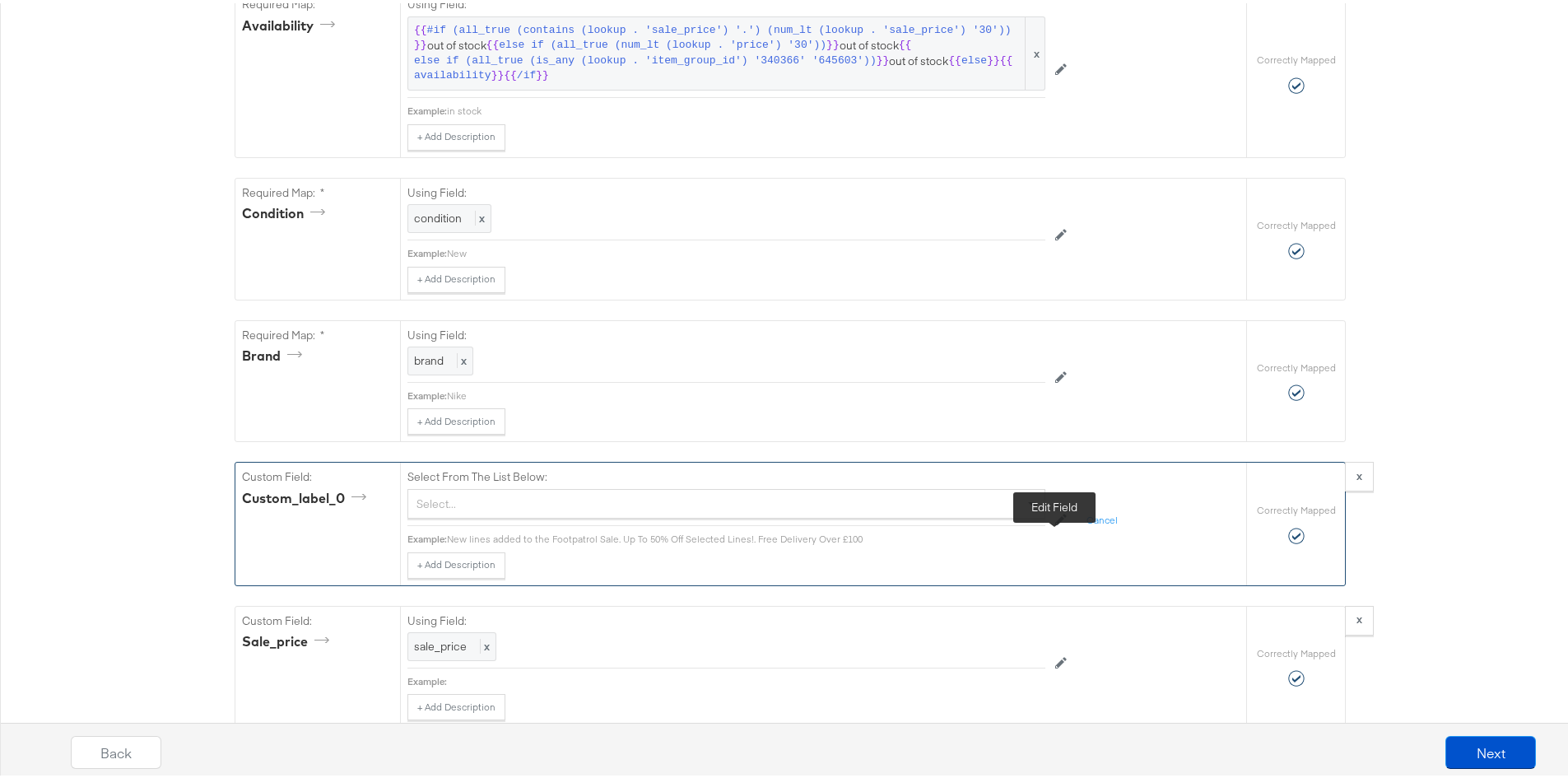 click 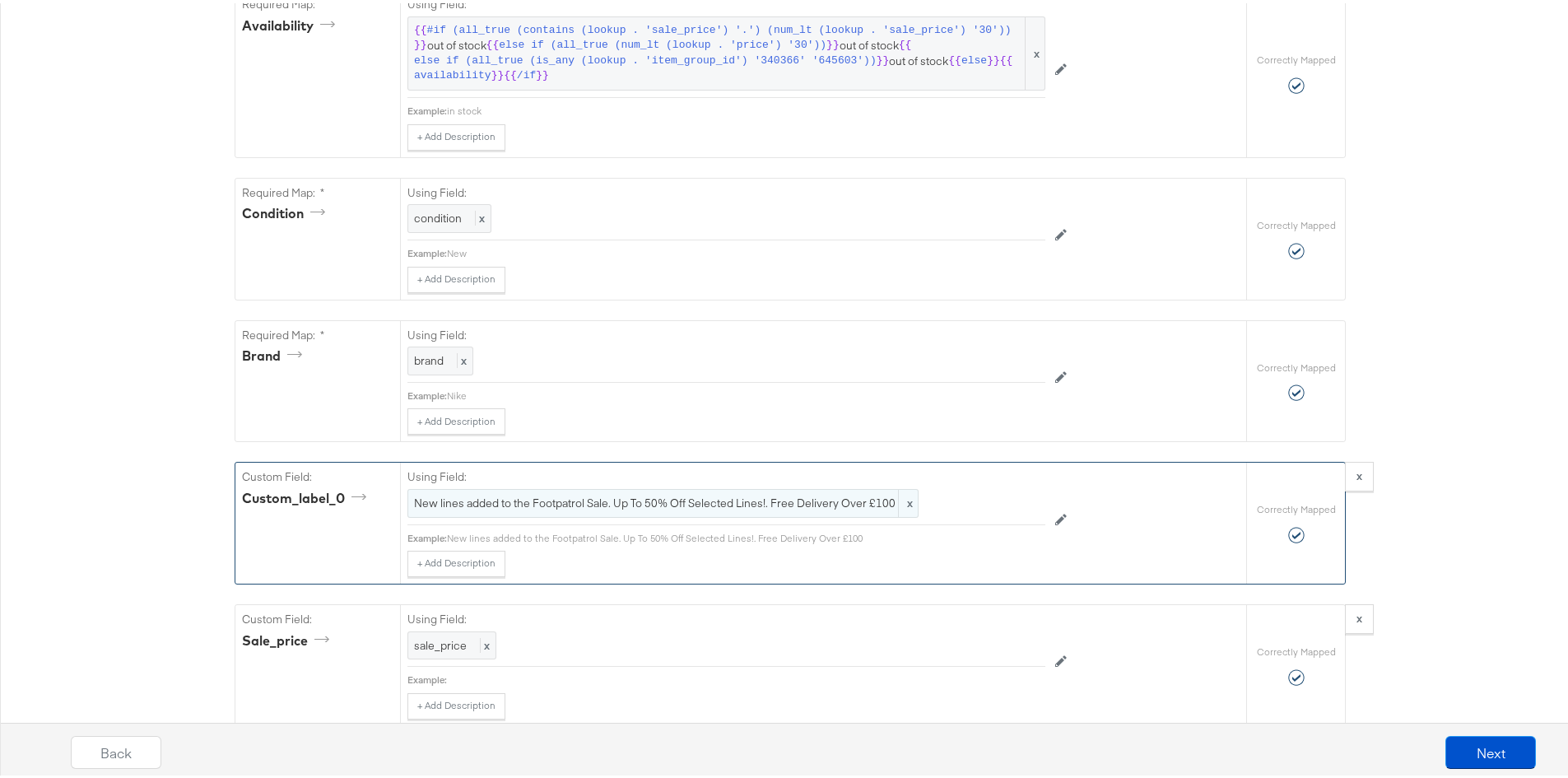 click on "New lines added to the Footpatrol Sale. Up To 50% Off Selected Lines!. Free Delivery Over £100" at bounding box center [663, 500] 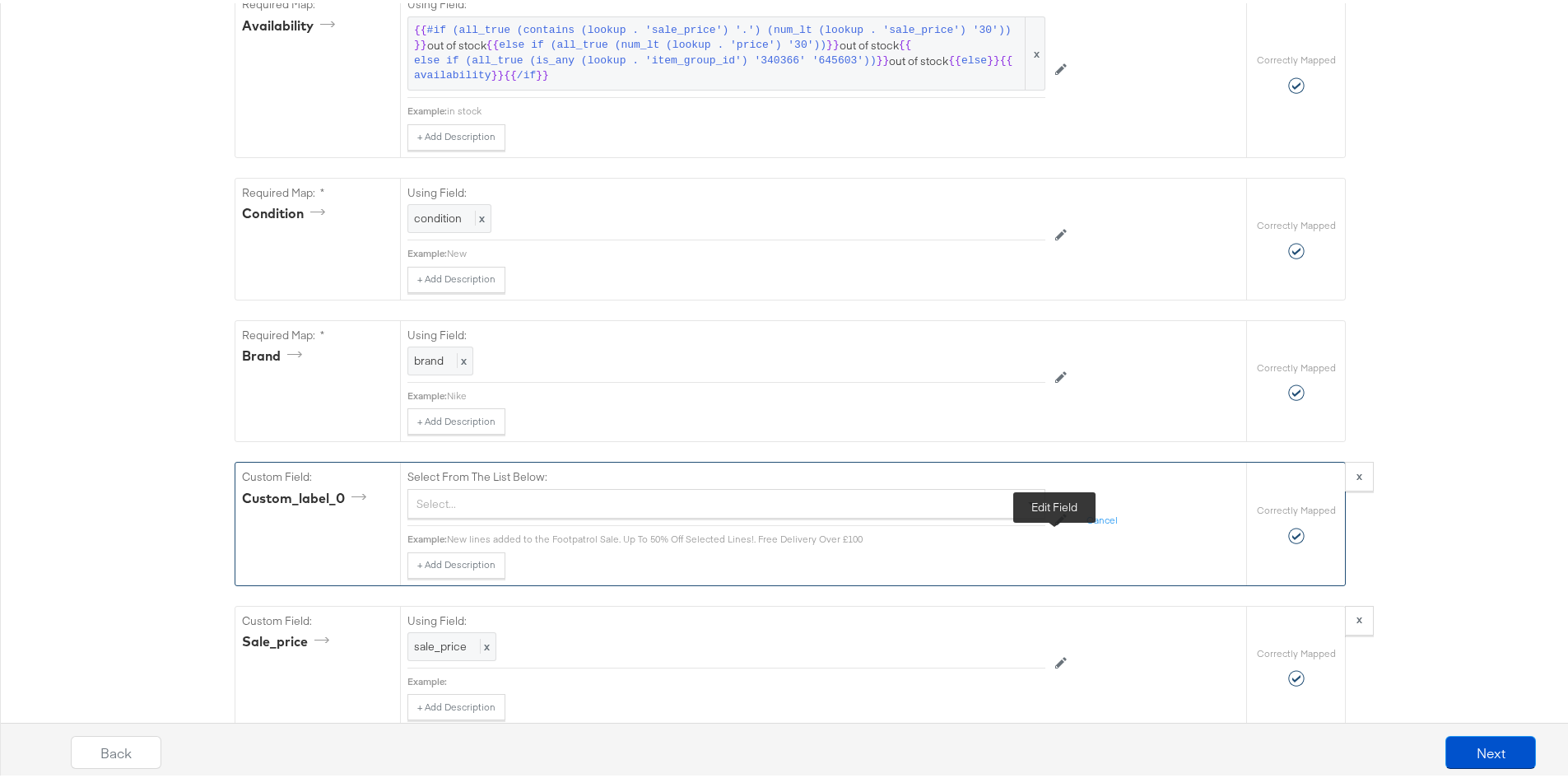 click at bounding box center (1061, 518) 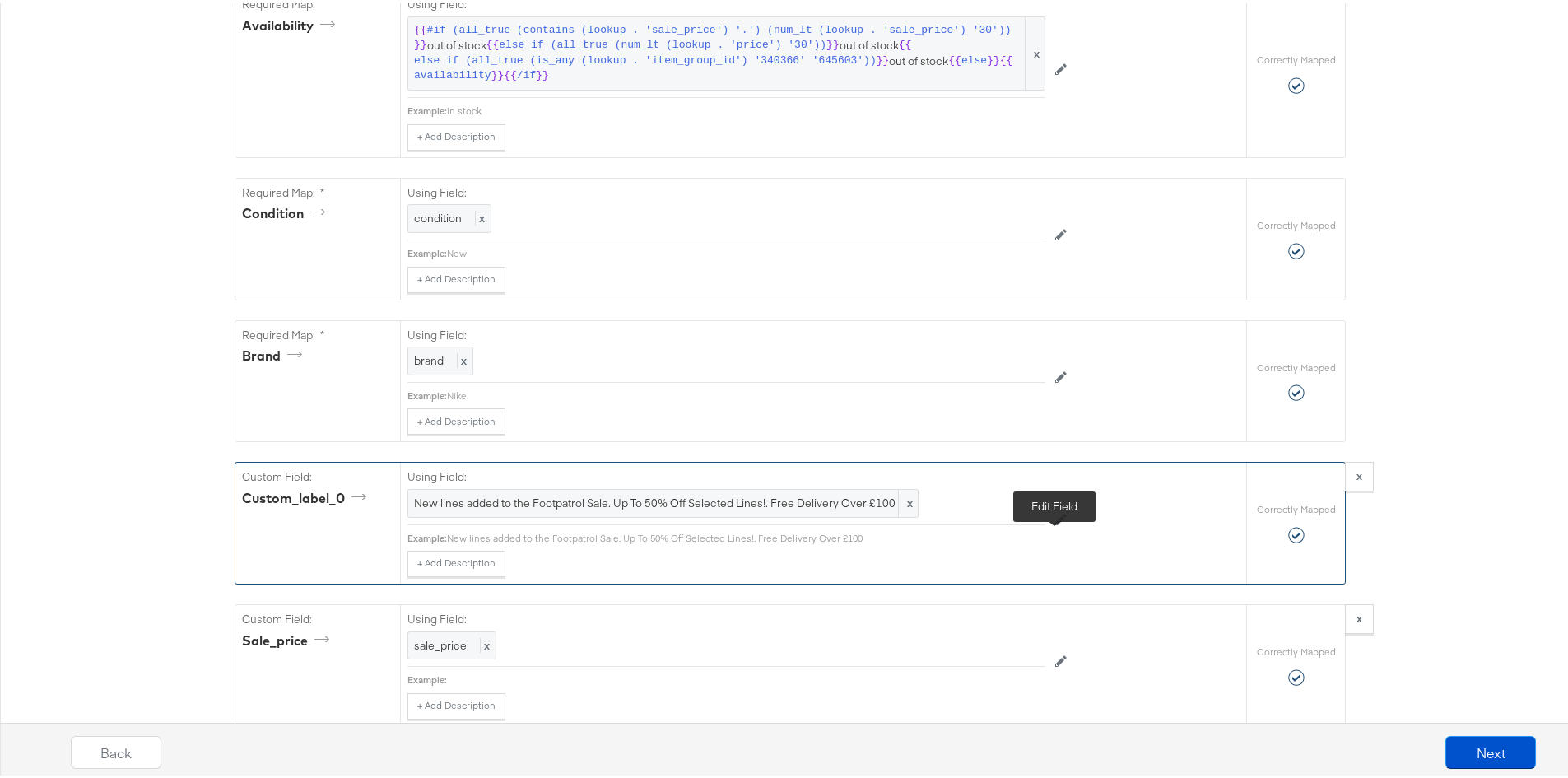 click 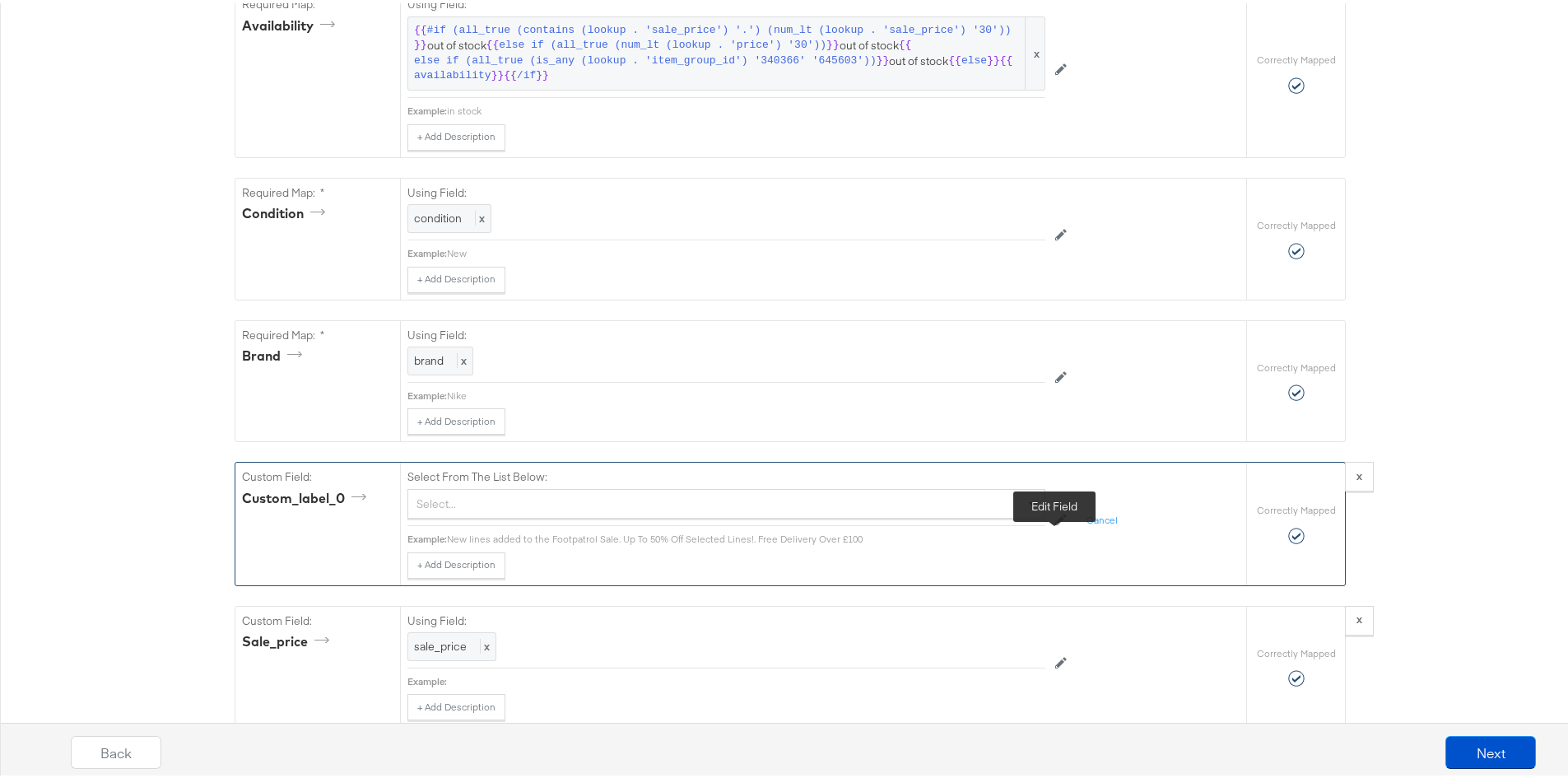 click at bounding box center (1061, 518) 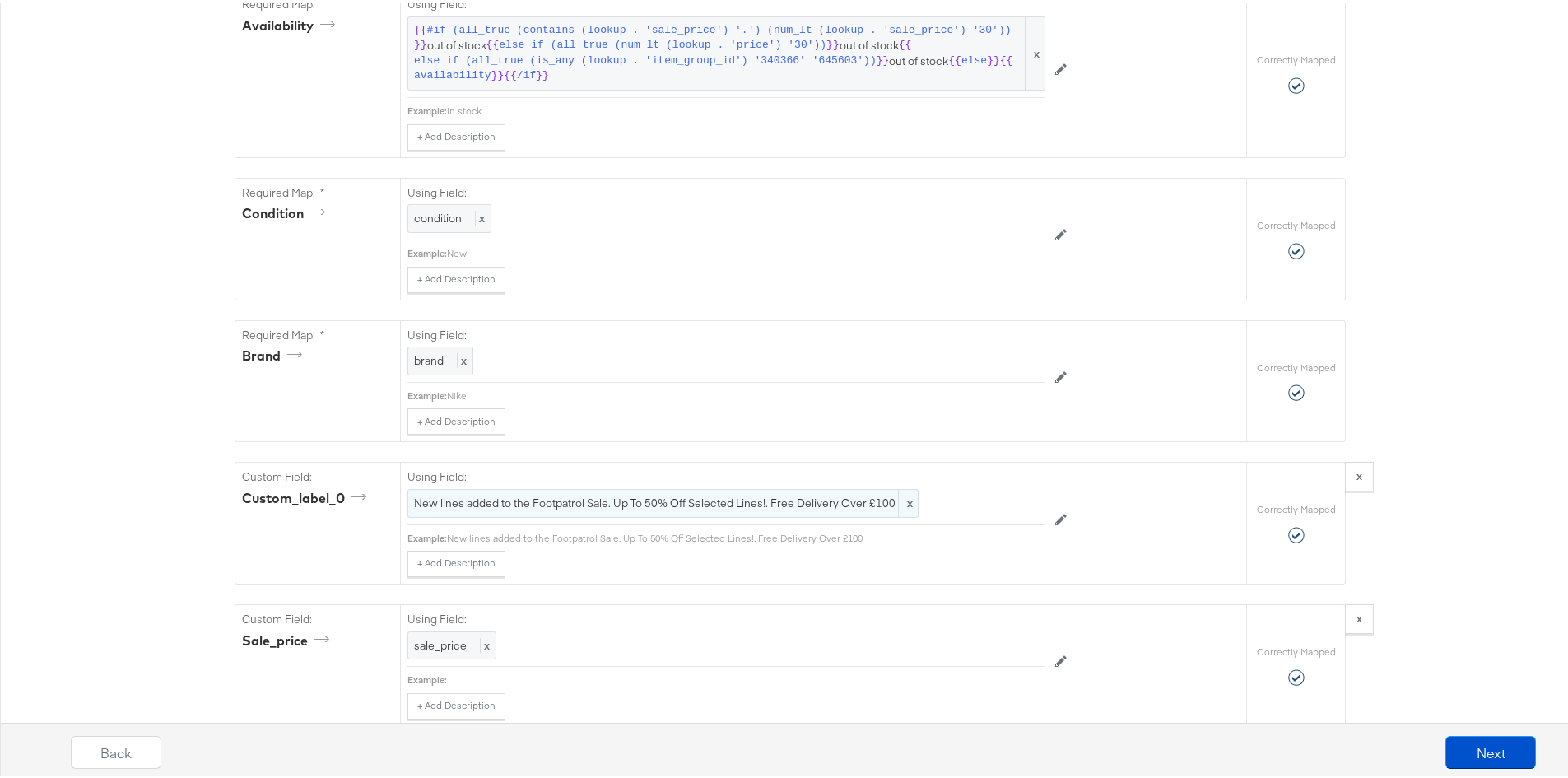 click on "New lines added to the Footpatrol Sale. Up To 50% Off Selected Lines!. Free Delivery Over £100" at bounding box center [663, 500] 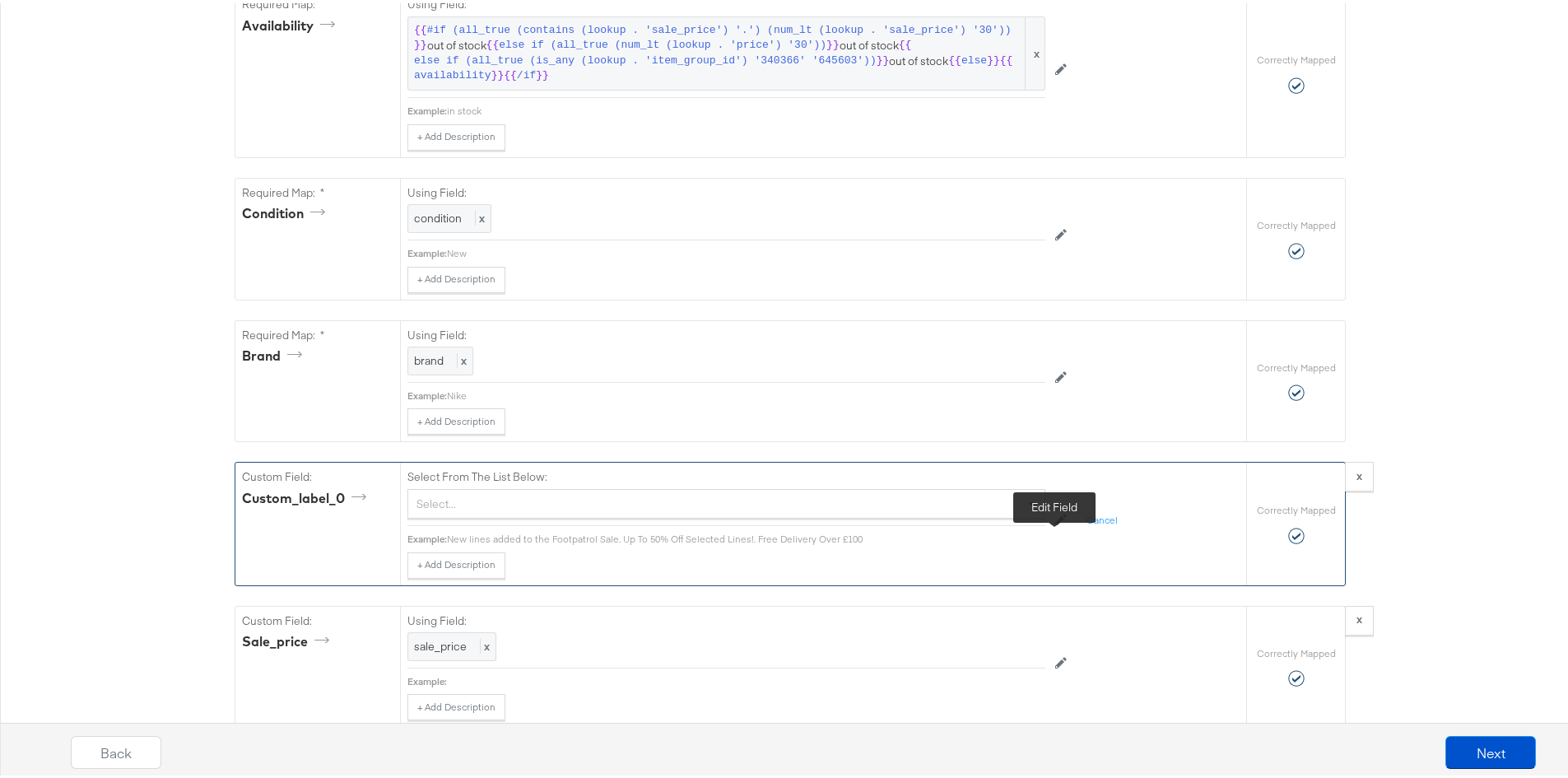 click 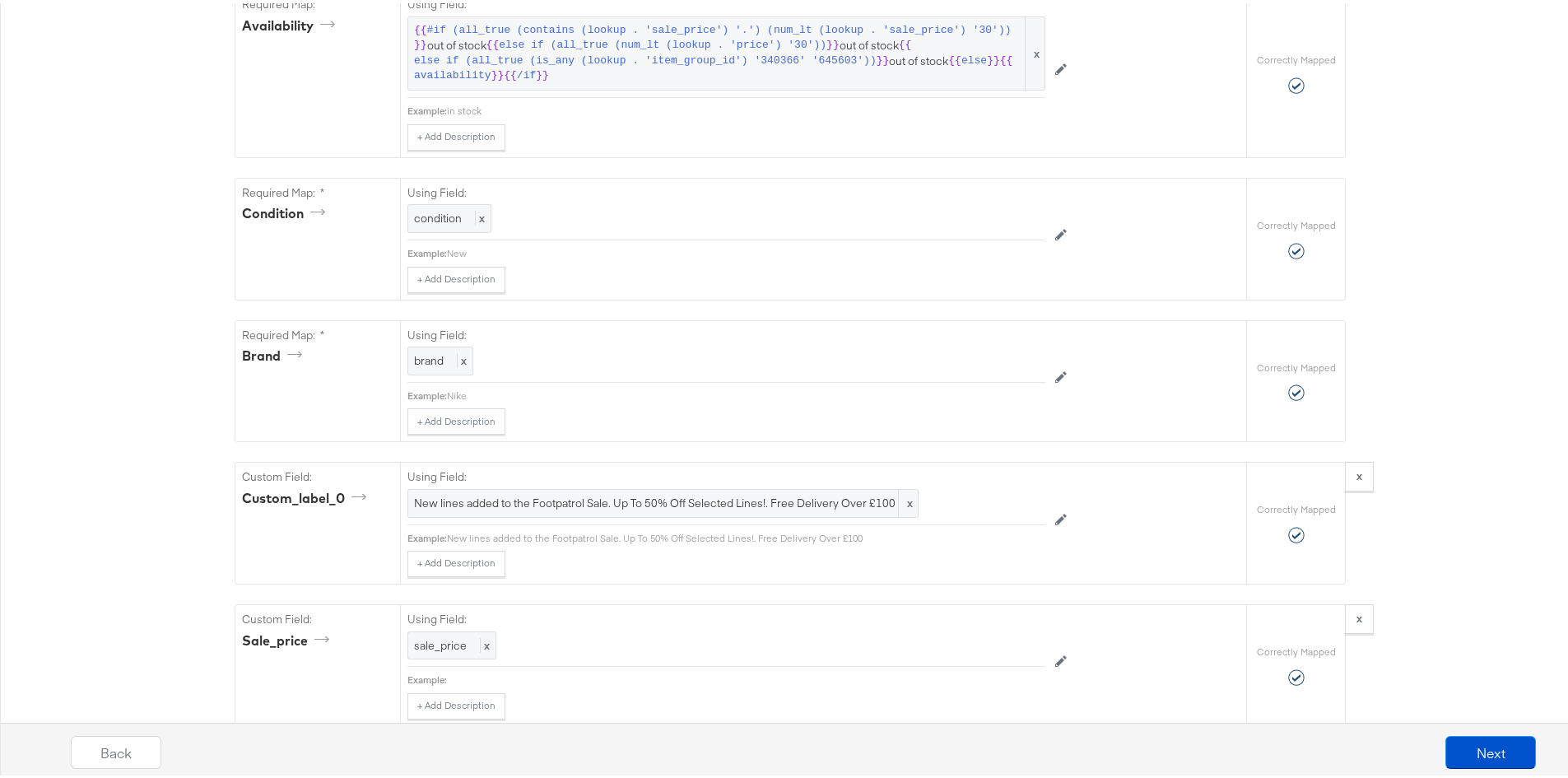type 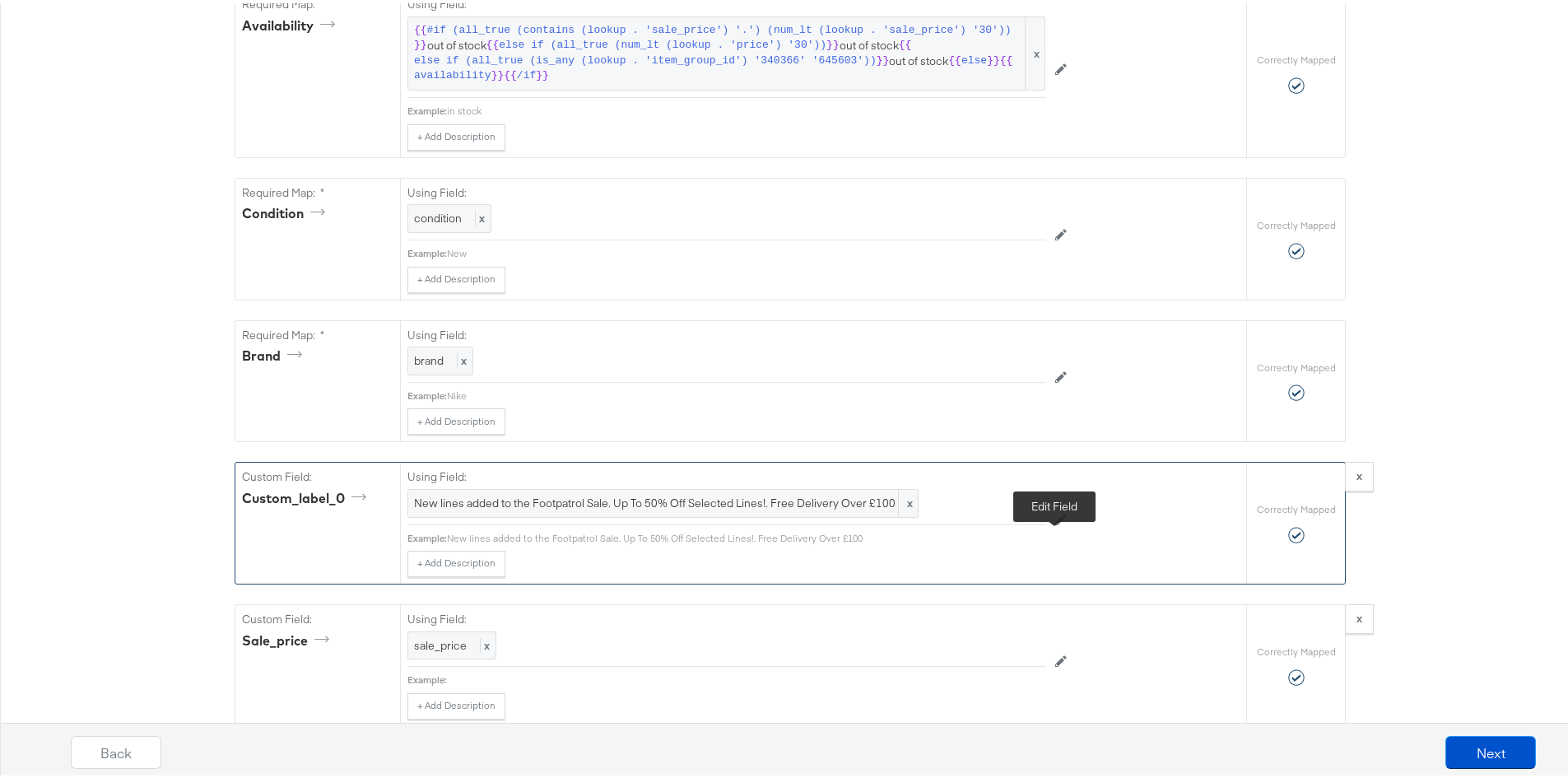 click 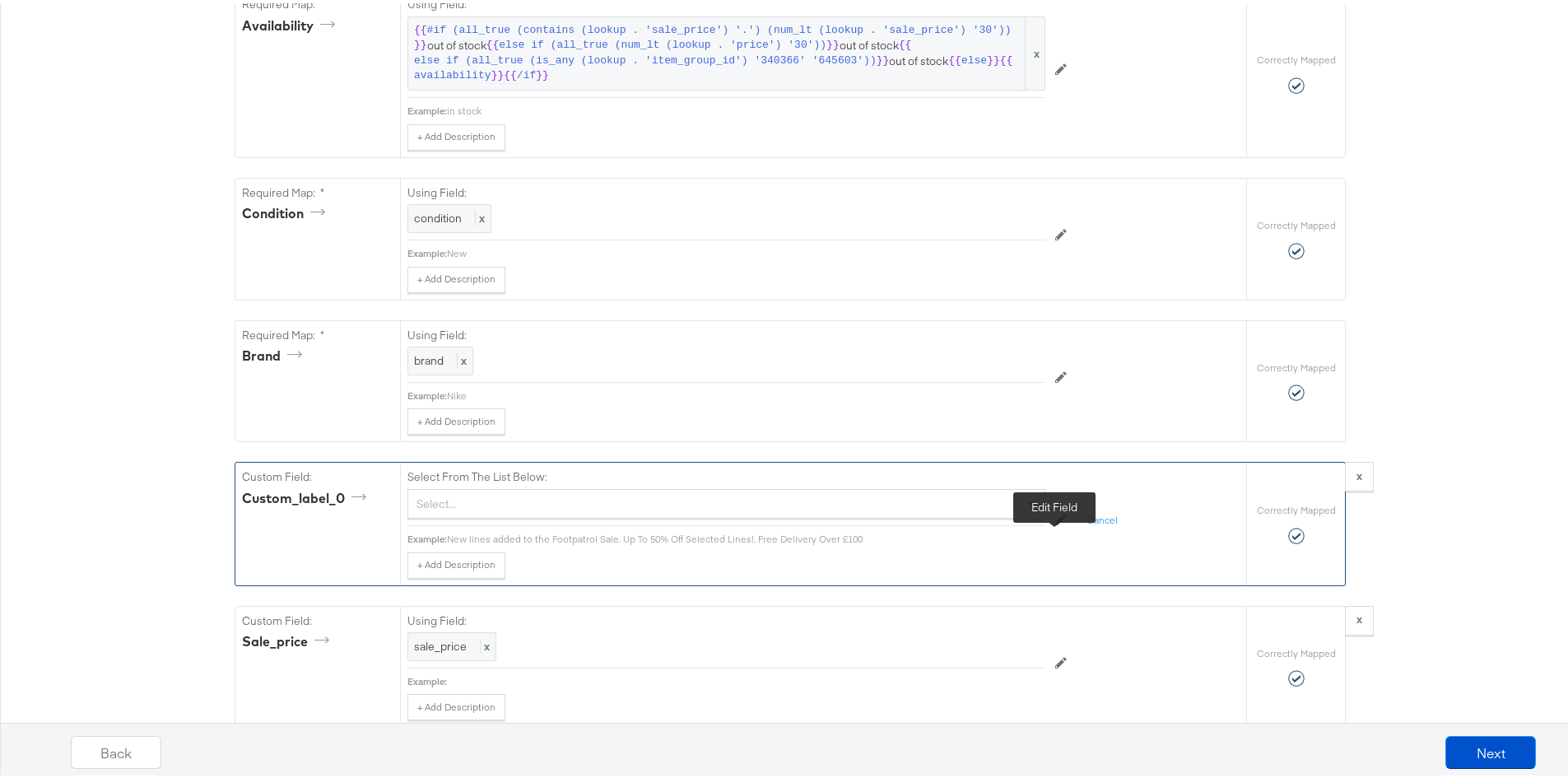 click at bounding box center (1061, 518) 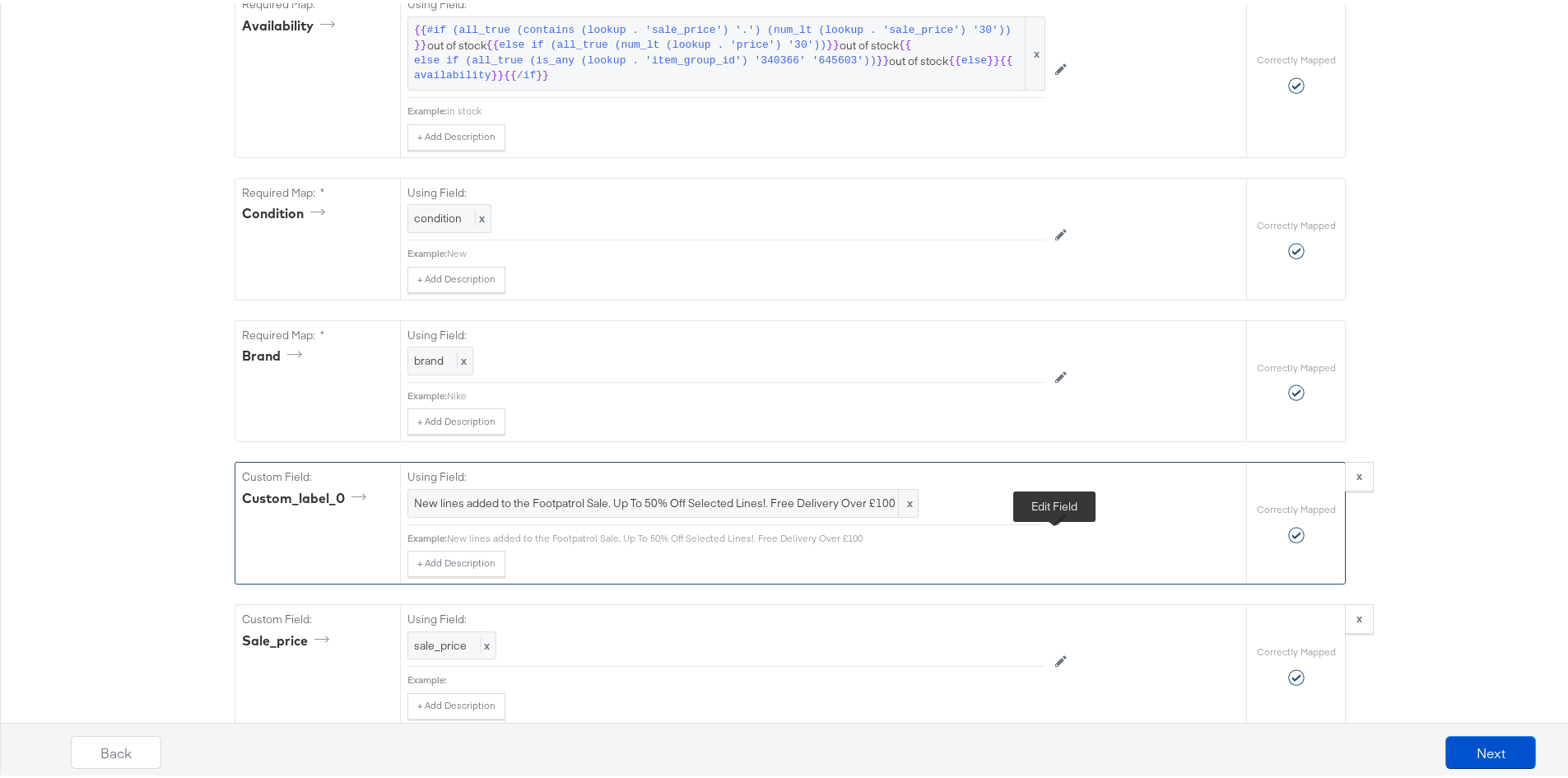 click at bounding box center (1061, 517) 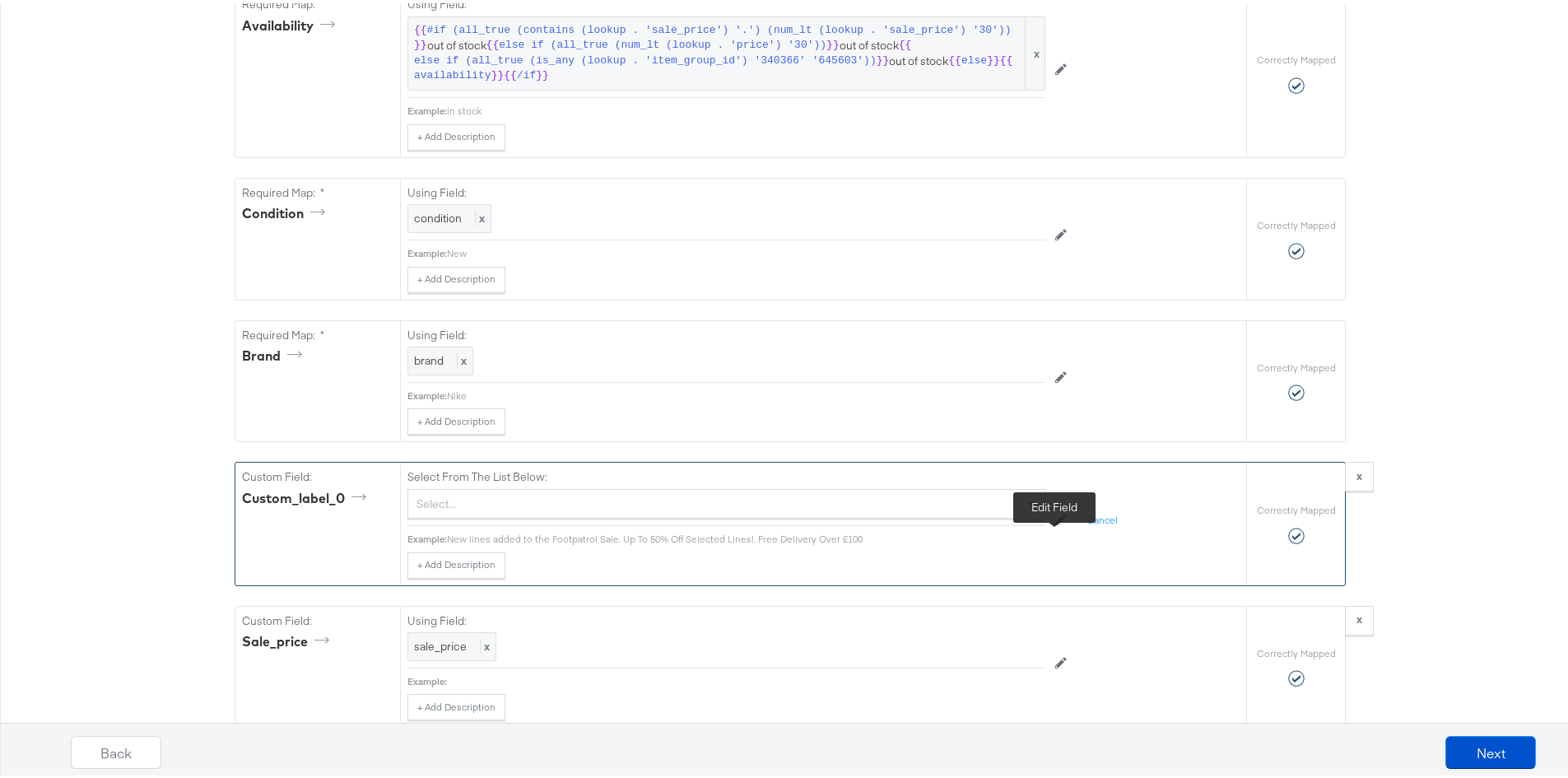 click at bounding box center [1061, 518] 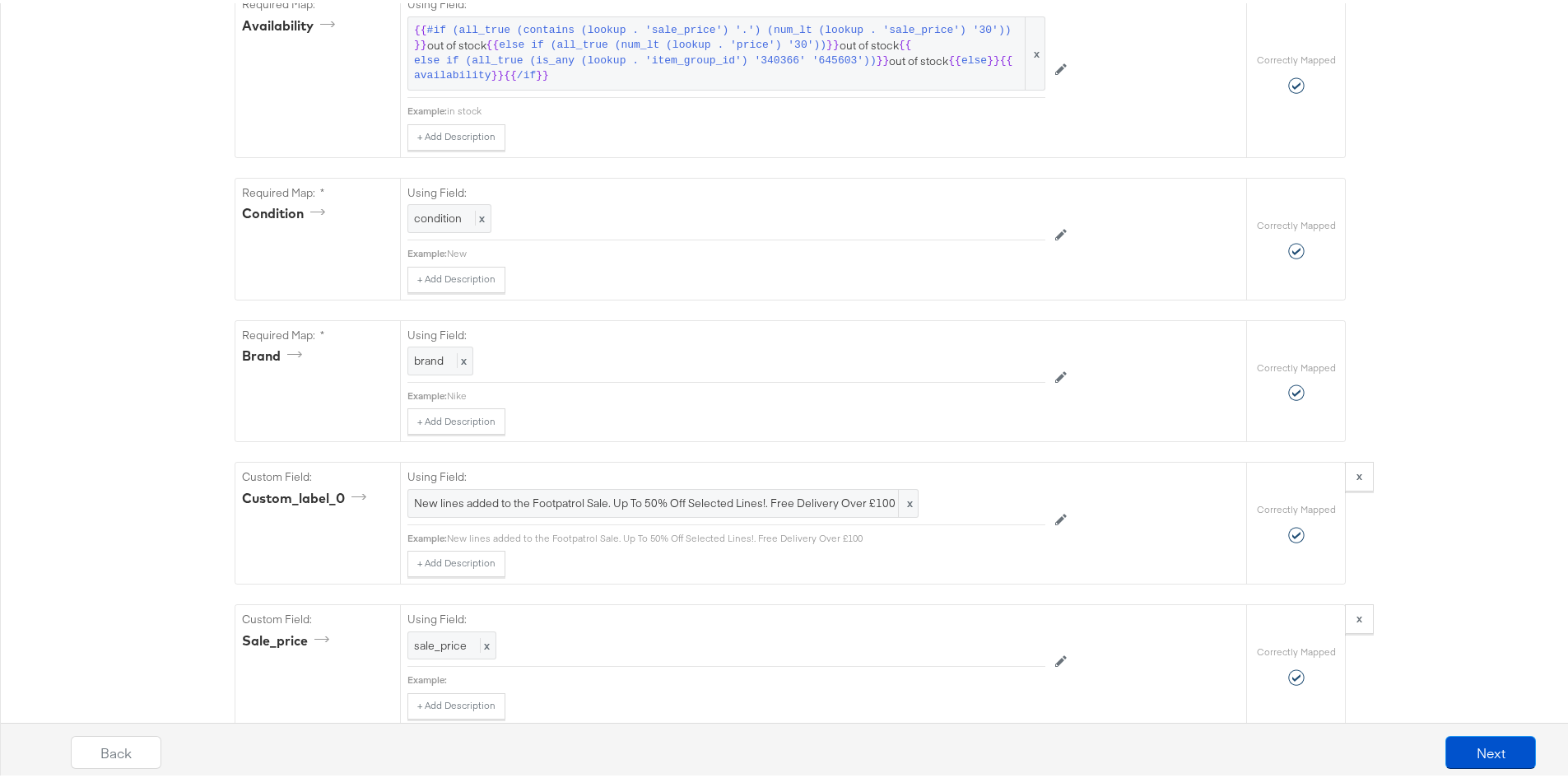 click on "Catalog Mapping Tool Map the required fields to items in your product catalog until each row is marked as correctly mapped. Required Fields Mapping Options  Correctly Mapped  Needs Mapping Required Map:  * id Using Field: id x Example:  000870715 + Add Description Add Note Edit Field Correctly Mapped Required Map:  * title Using Field: title x Example:  Nike Air Force 1 Low - White + Add Description Add Note Edit Field Correctly Mapped Required Map:  * description Using Field: description x Example:  + Add Description Add Note Edit Field Correctly Mapped Required Map:  * price Using Field: price x Example:  110.00 + Add Description Add Note Edit Field Correctly Mapped Required Map:  * link Using Field: link x Example:  [URL][DOMAIN_NAME] + Add Description Add Note Edit Field Correctly Mapped Required Map:  * x" at bounding box center (790, 858) 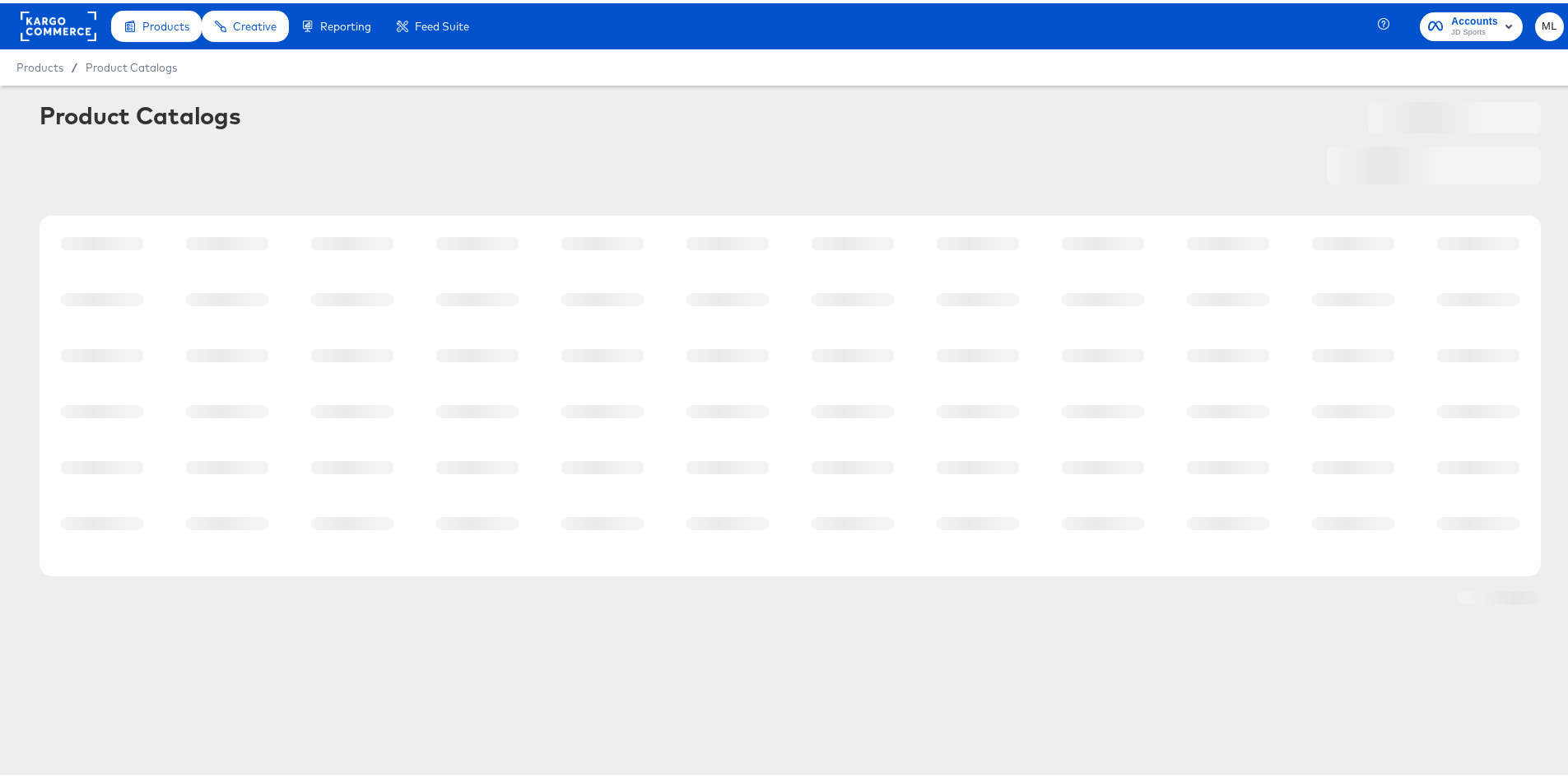 scroll, scrollTop: 0, scrollLeft: 0, axis: both 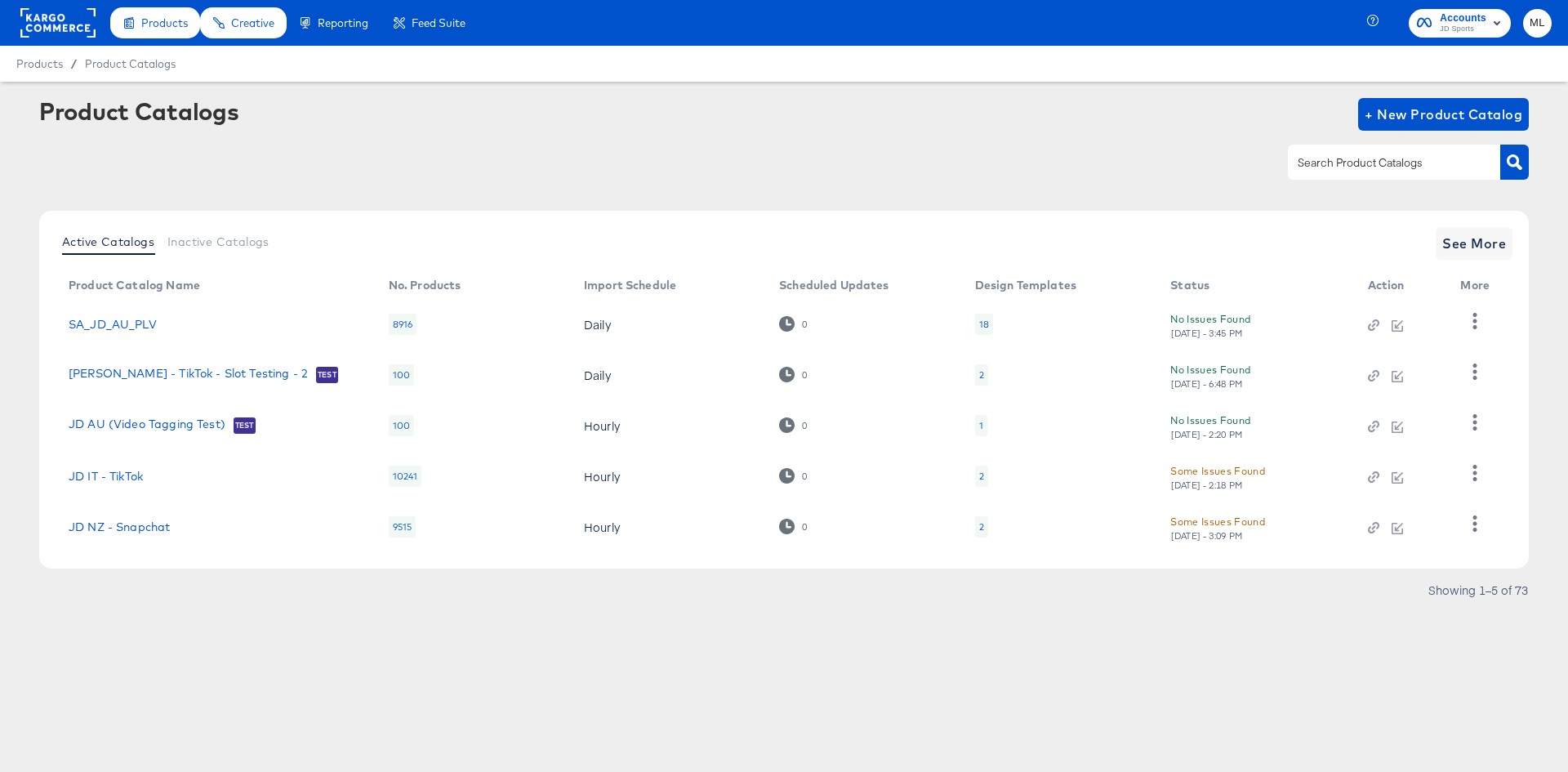 click at bounding box center [1381, 163] 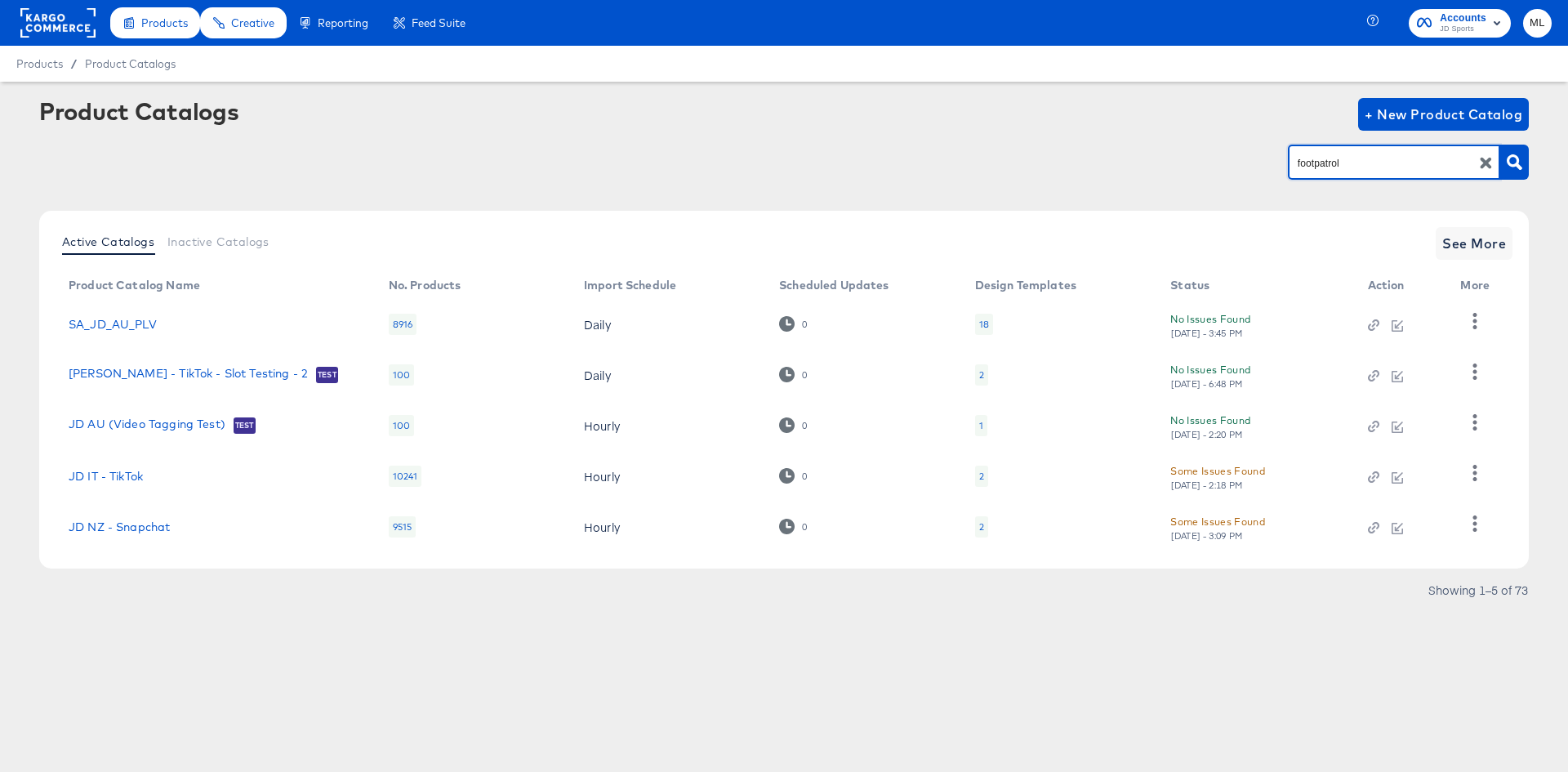 type on "footpatrol" 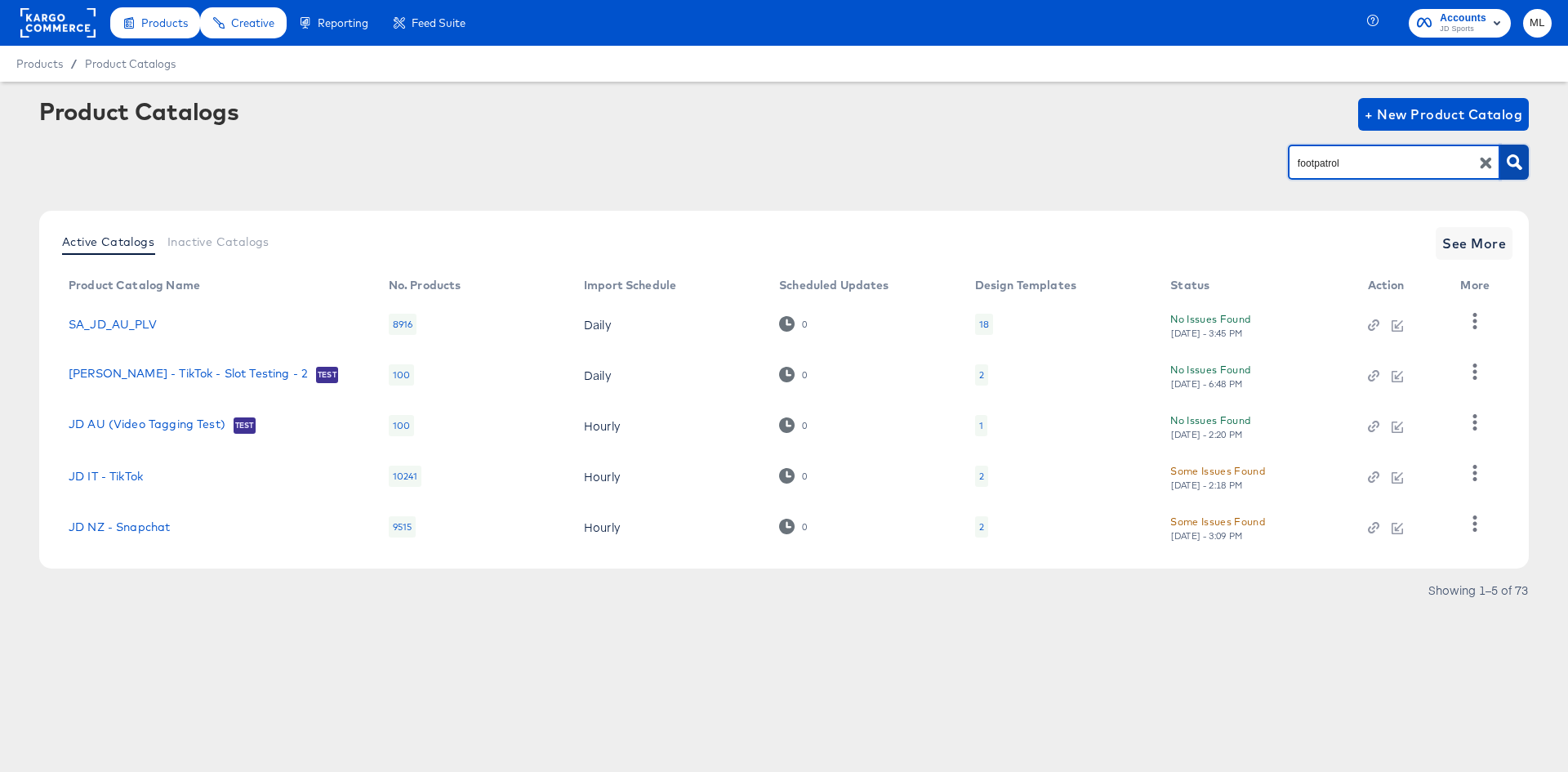 drag, startPoint x: 1511, startPoint y: 158, endPoint x: 1499, endPoint y: 165, distance: 13.892444 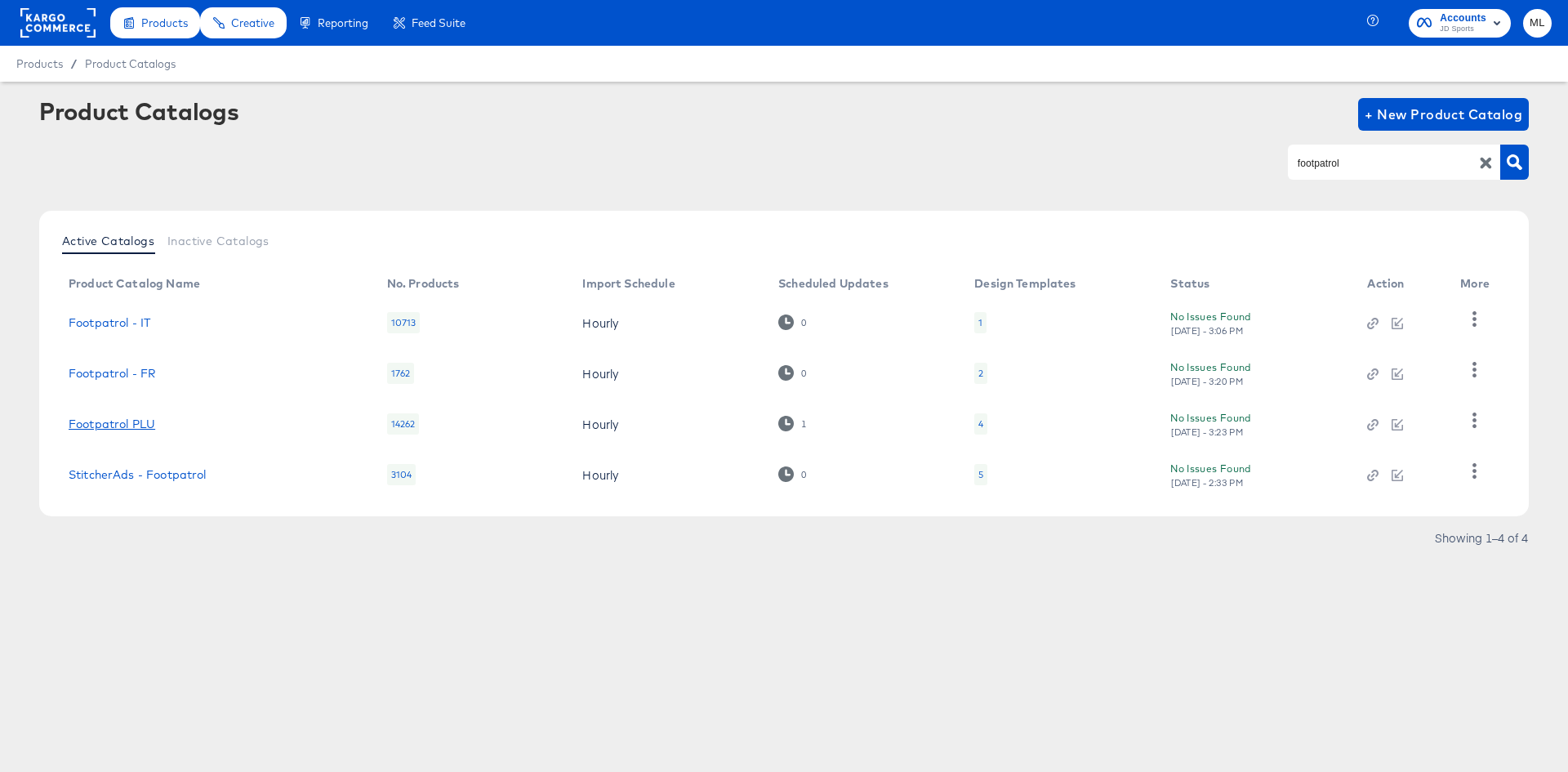 click on "Footpatrol PLU" at bounding box center [112, 424] 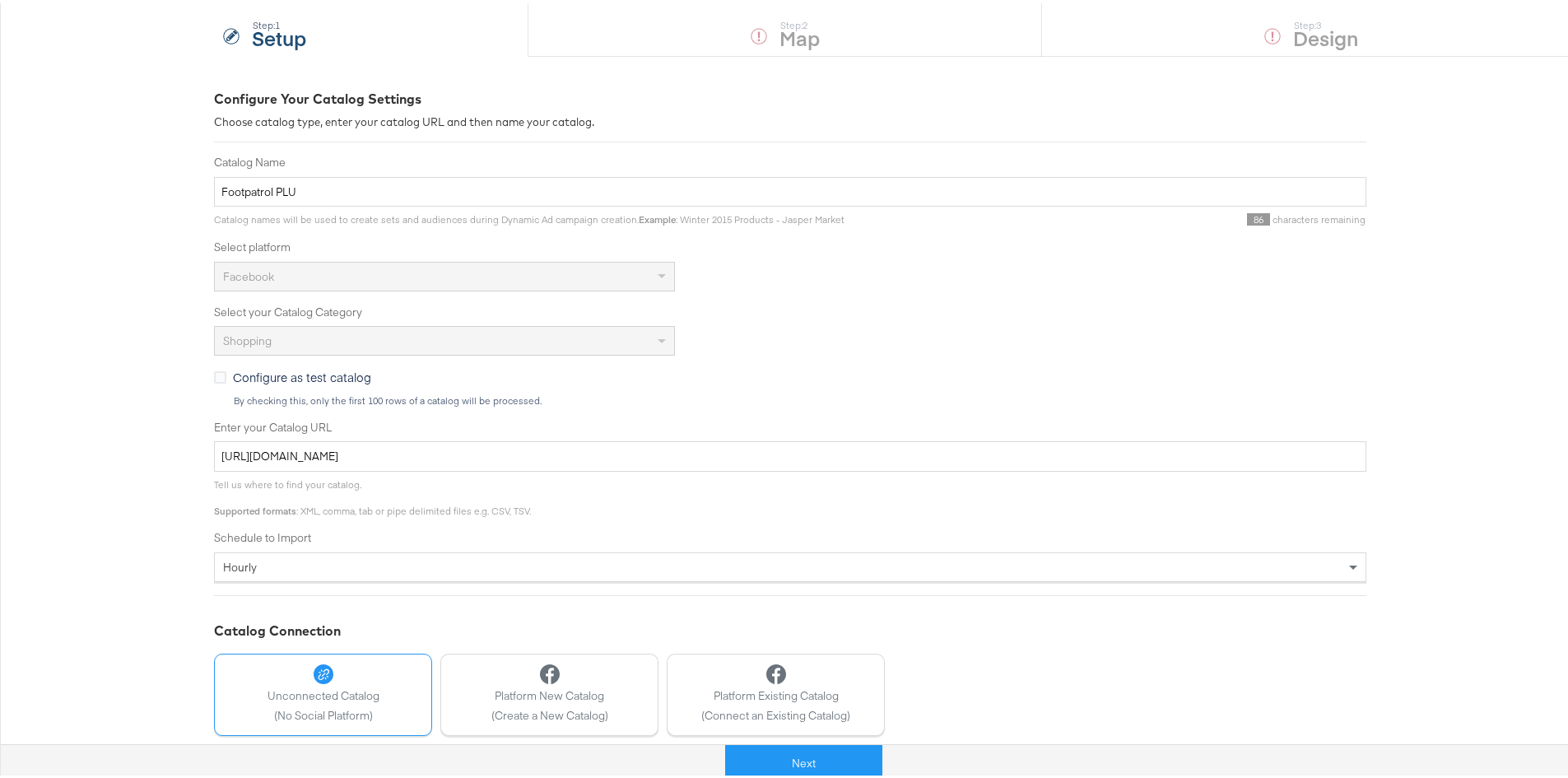 scroll, scrollTop: 165, scrollLeft: 0, axis: vertical 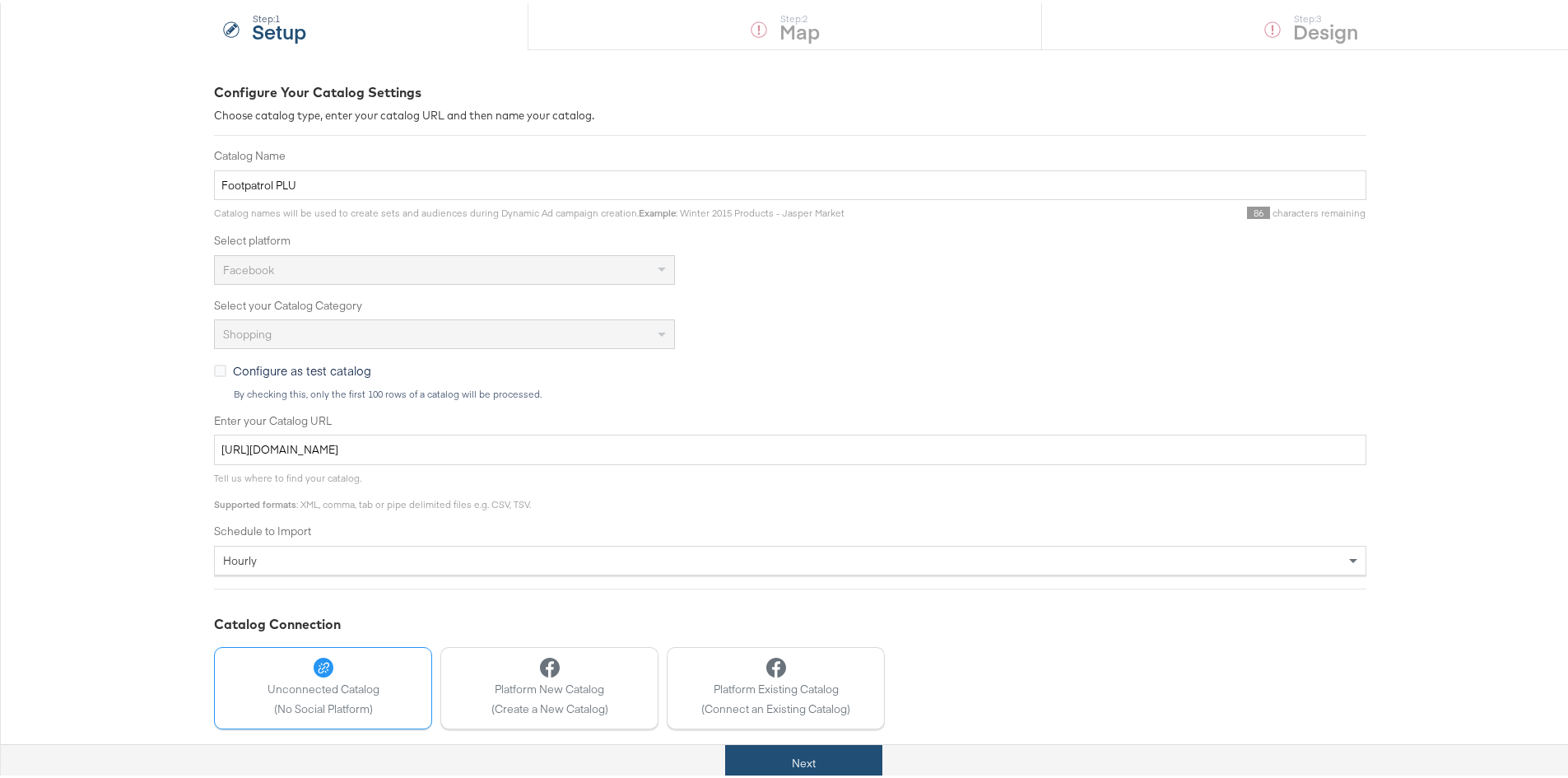 click on "Next" at bounding box center (803, 760) 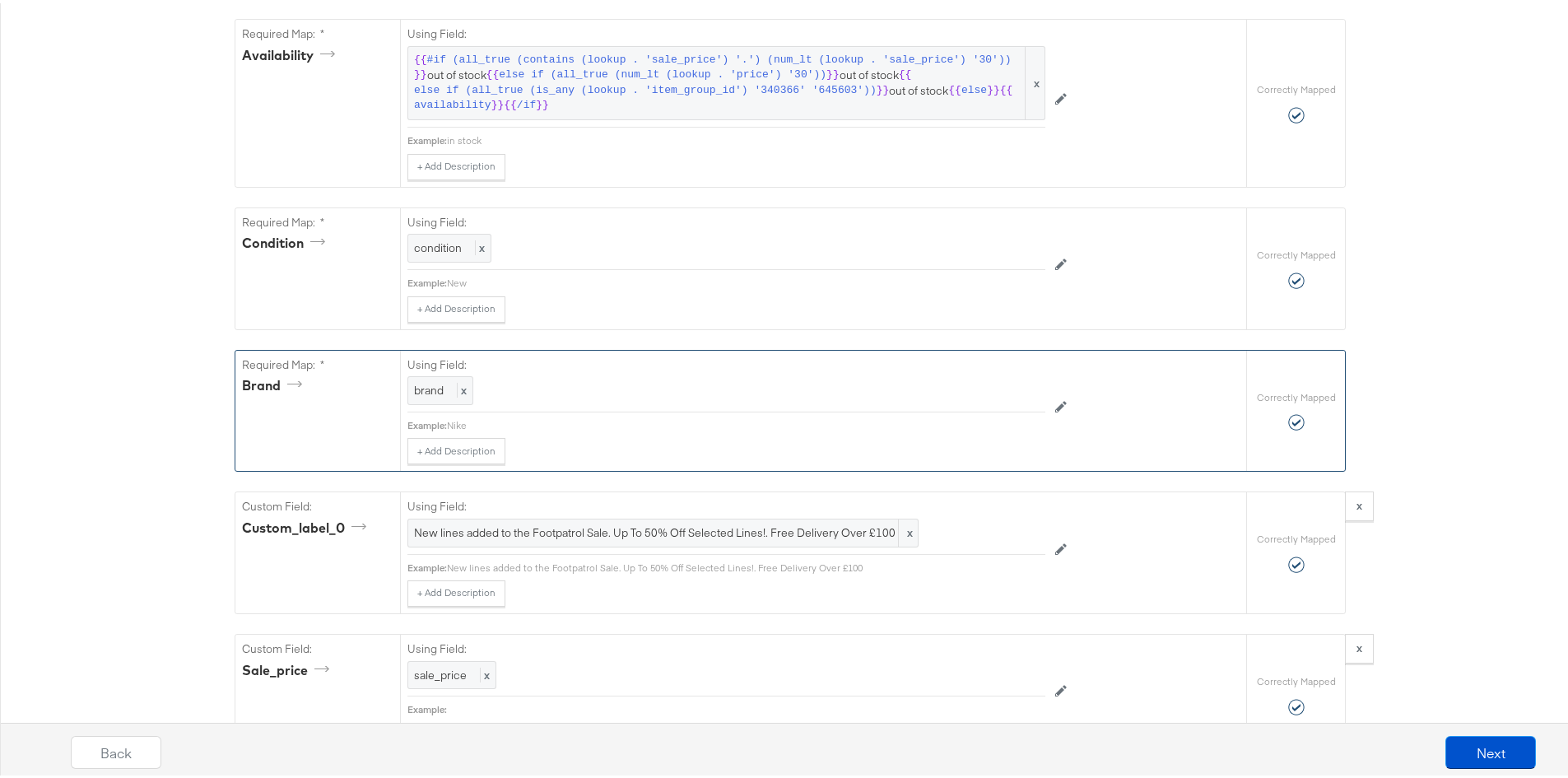 scroll, scrollTop: 1235, scrollLeft: 0, axis: vertical 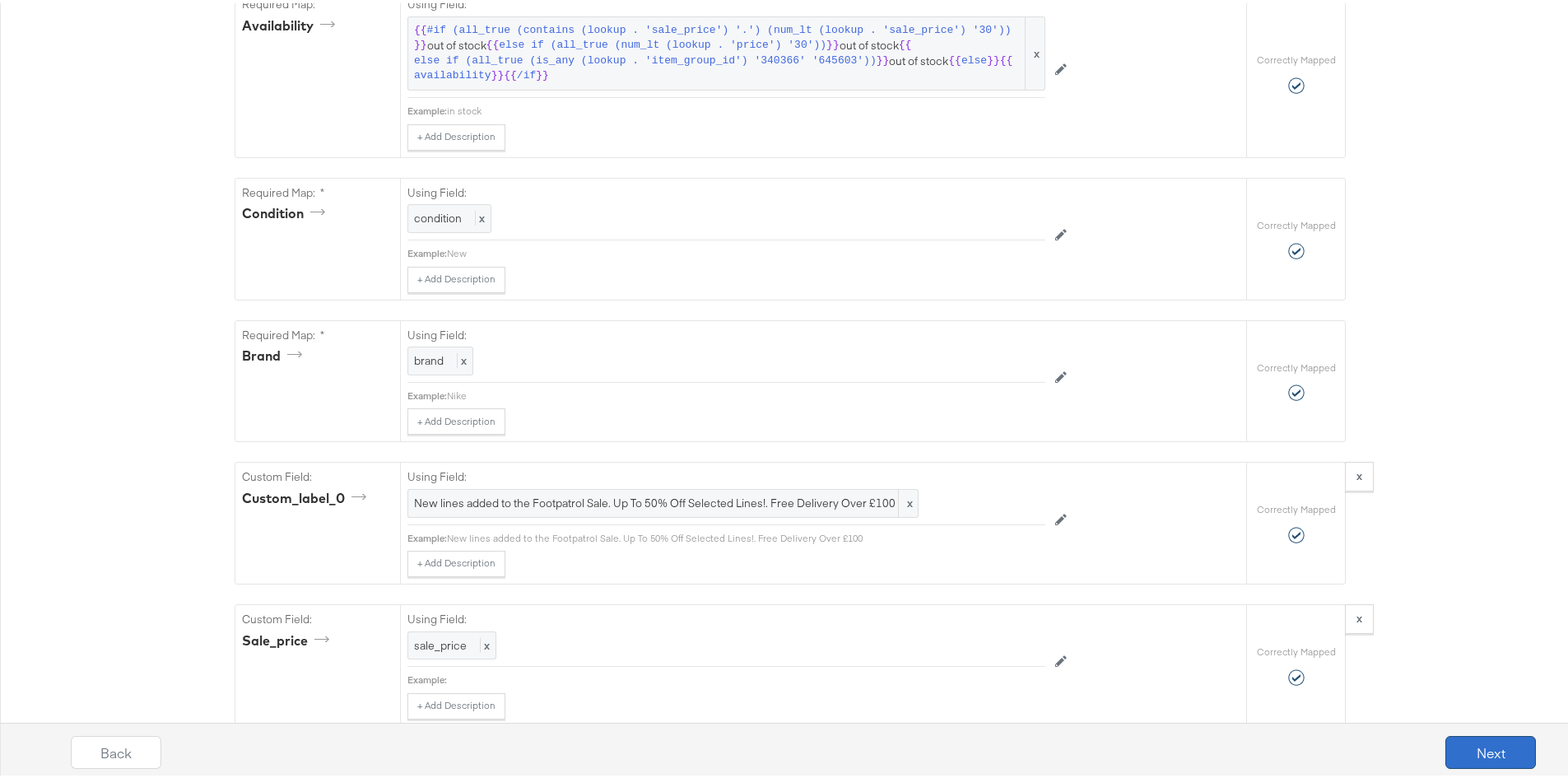 click on "Next" at bounding box center [1491, 749] 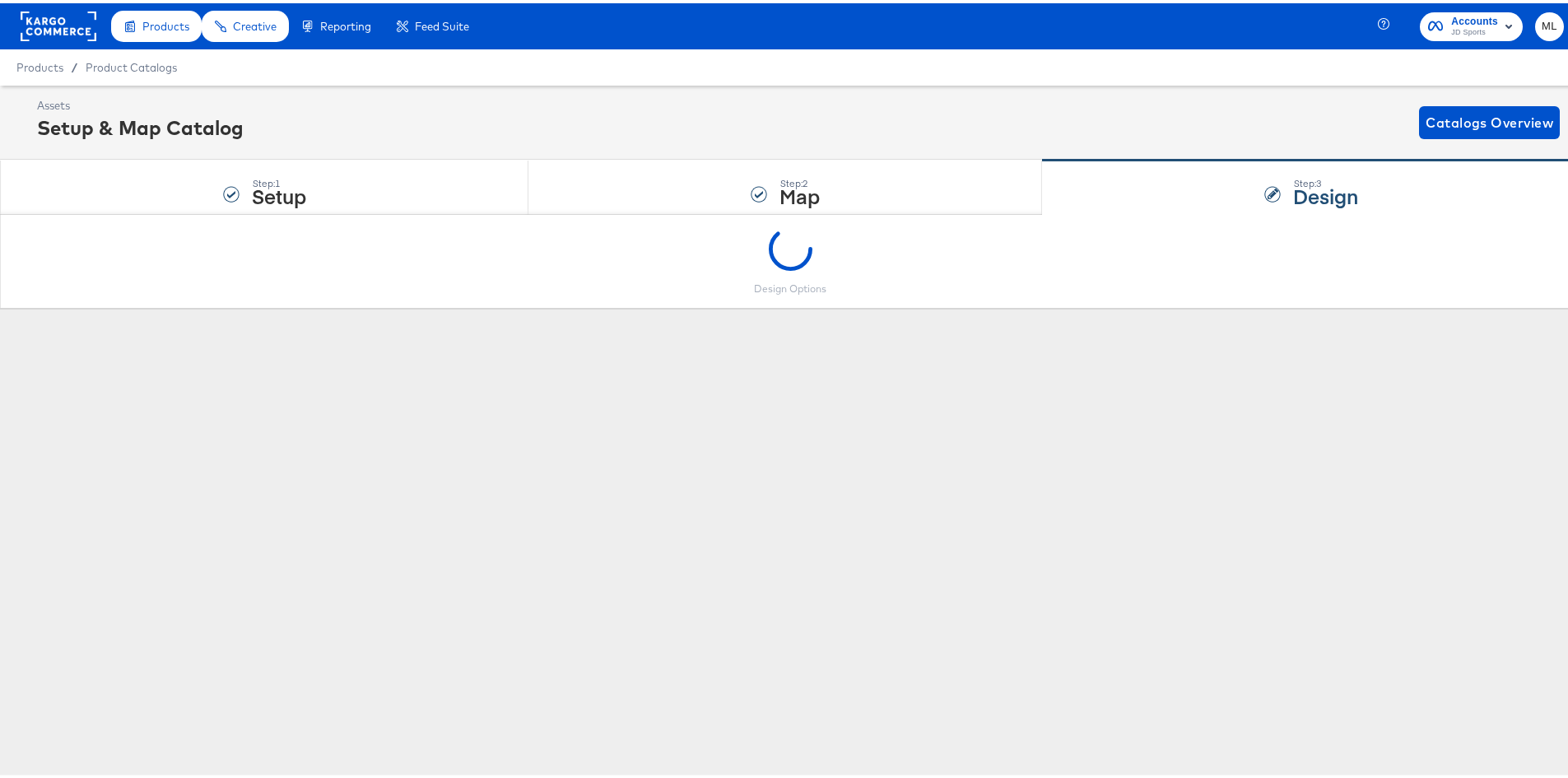 scroll, scrollTop: 0, scrollLeft: 0, axis: both 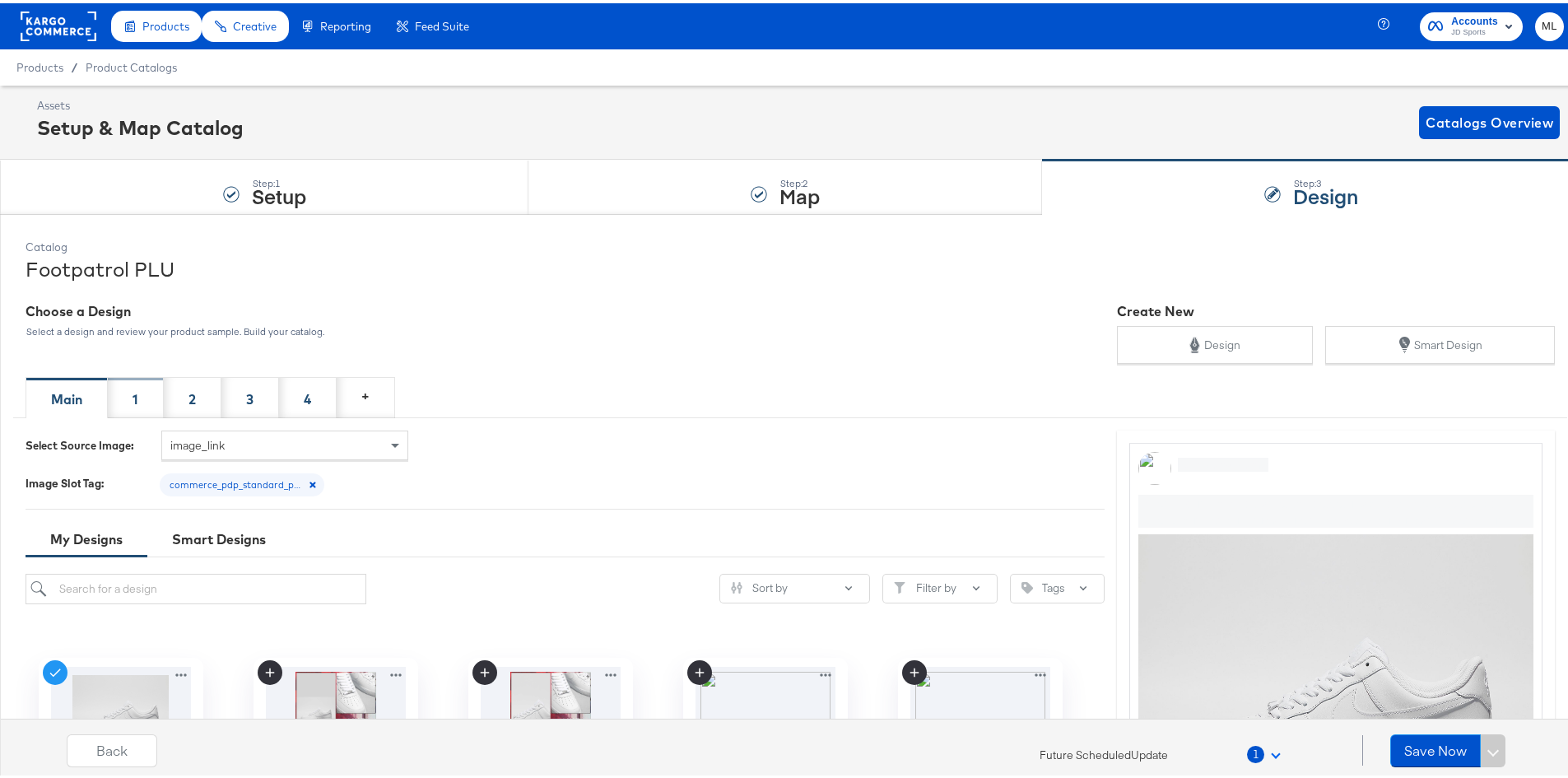 click on "1" at bounding box center [135, 396] 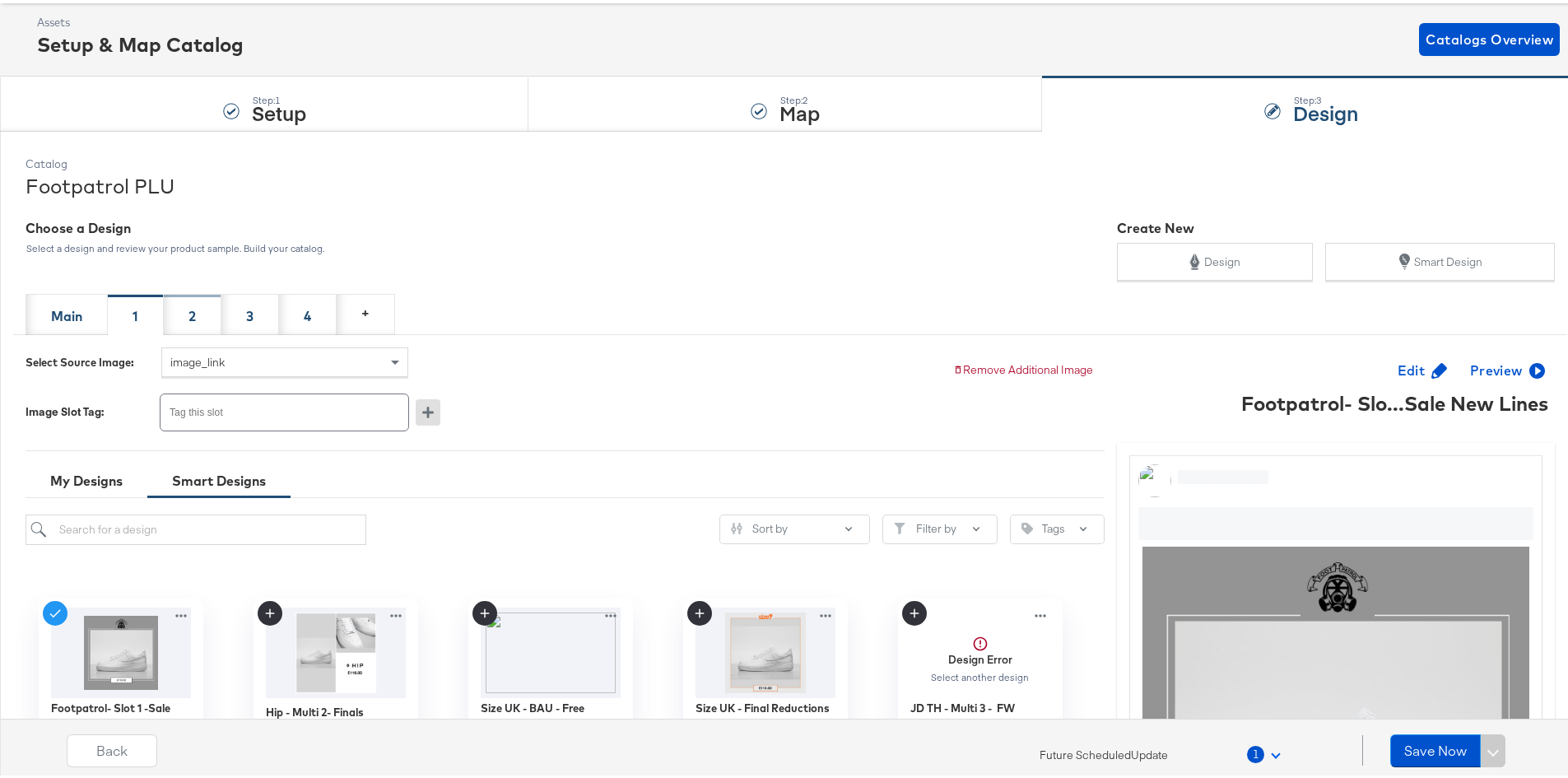 scroll, scrollTop: 165, scrollLeft: 0, axis: vertical 